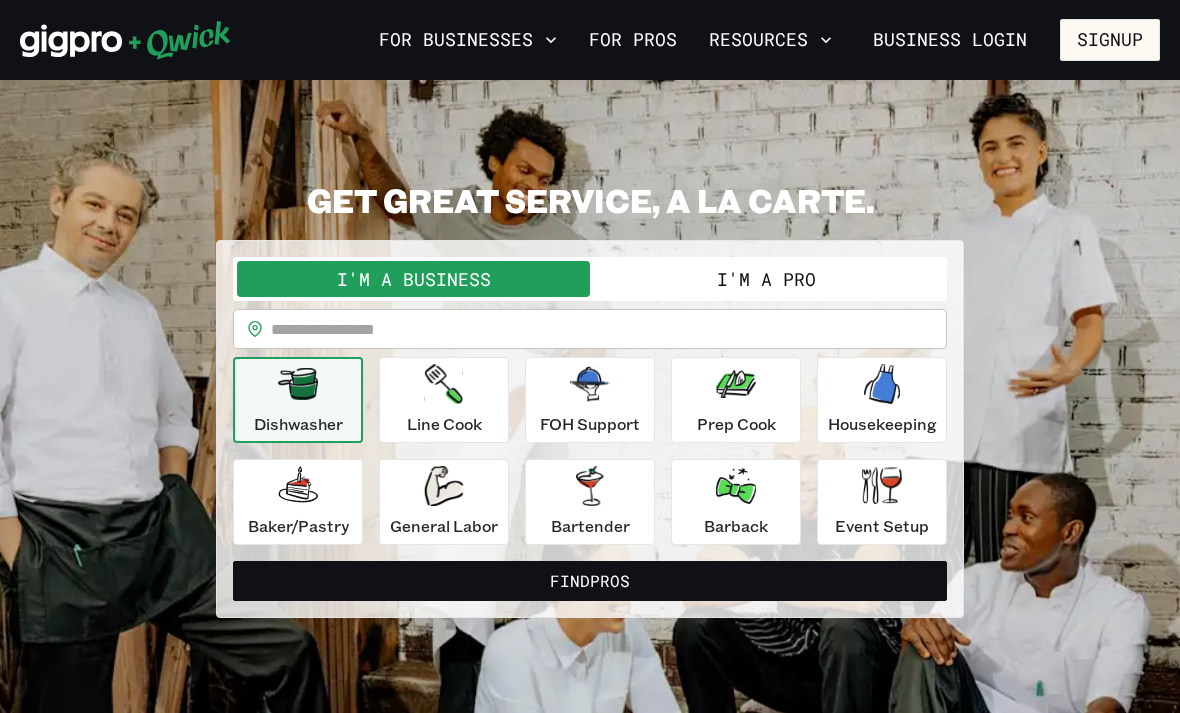 scroll, scrollTop: 0, scrollLeft: 0, axis: both 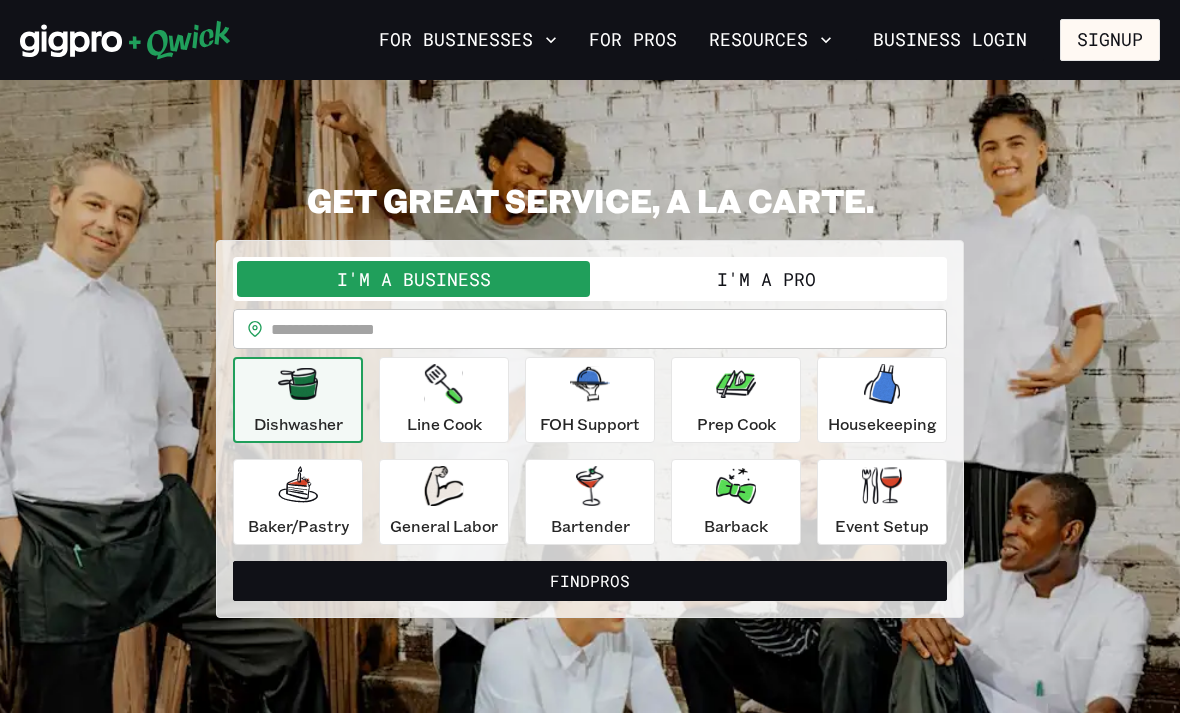 click on "Business Login" at bounding box center [950, 40] 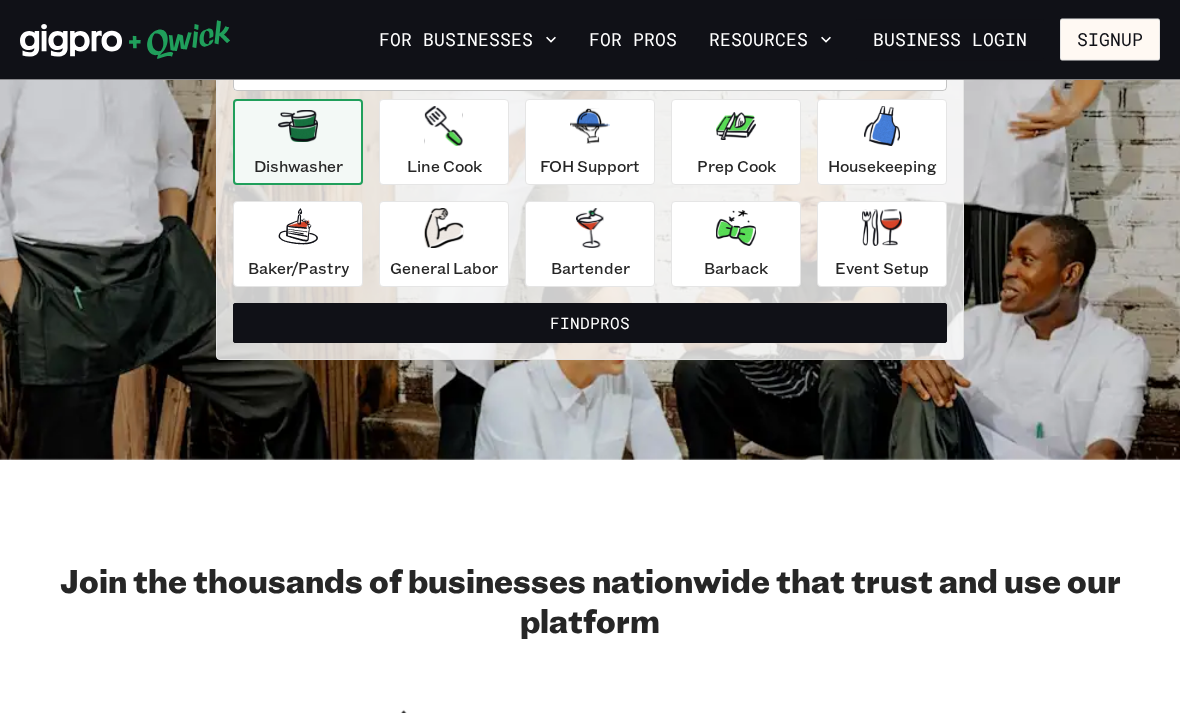 scroll, scrollTop: 258, scrollLeft: 0, axis: vertical 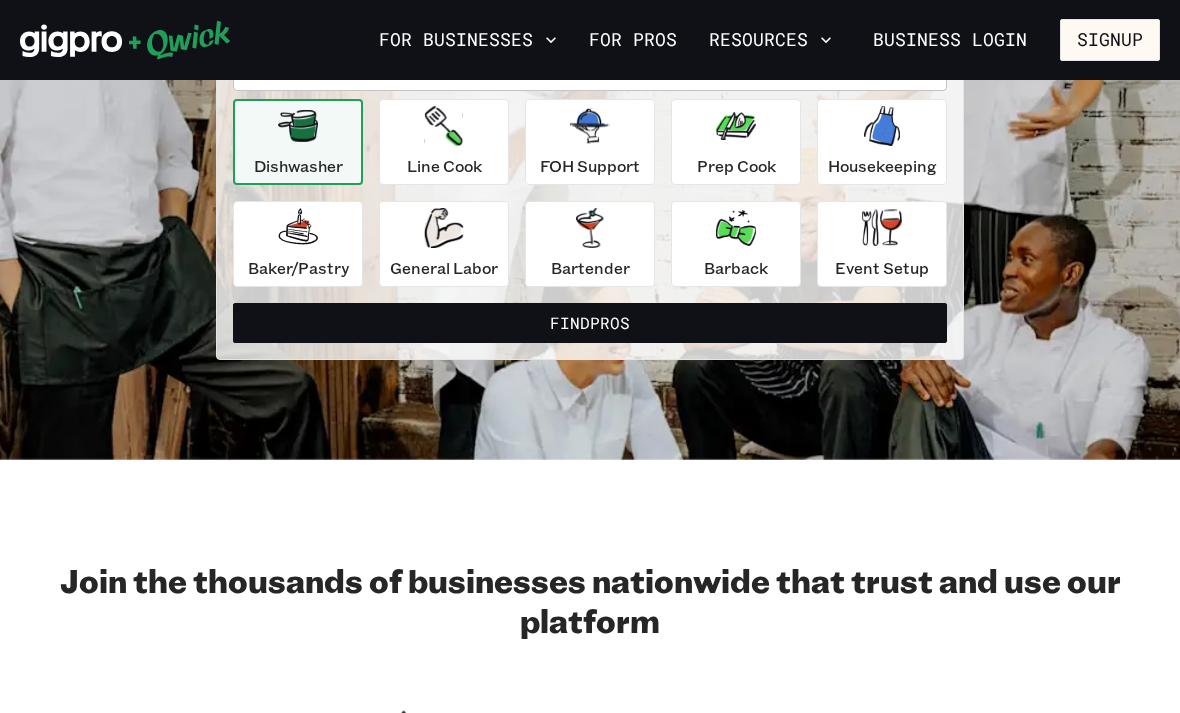 click on "**********" at bounding box center [590, 141] 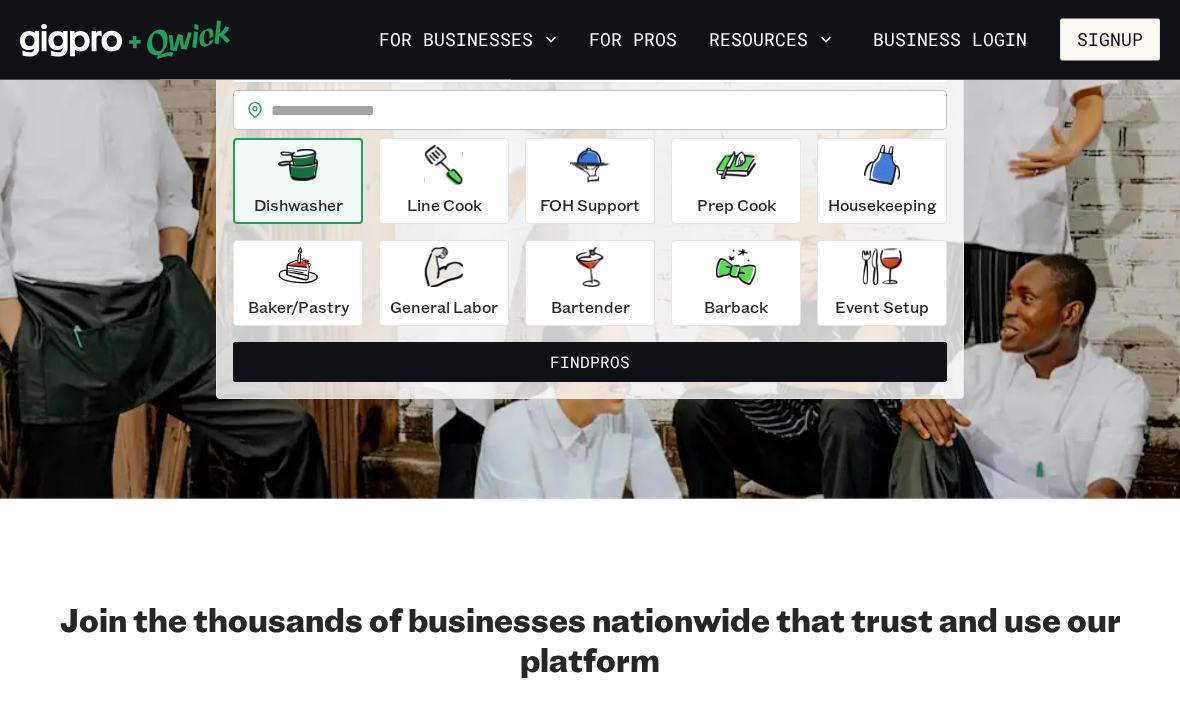 click at bounding box center [444, 166] 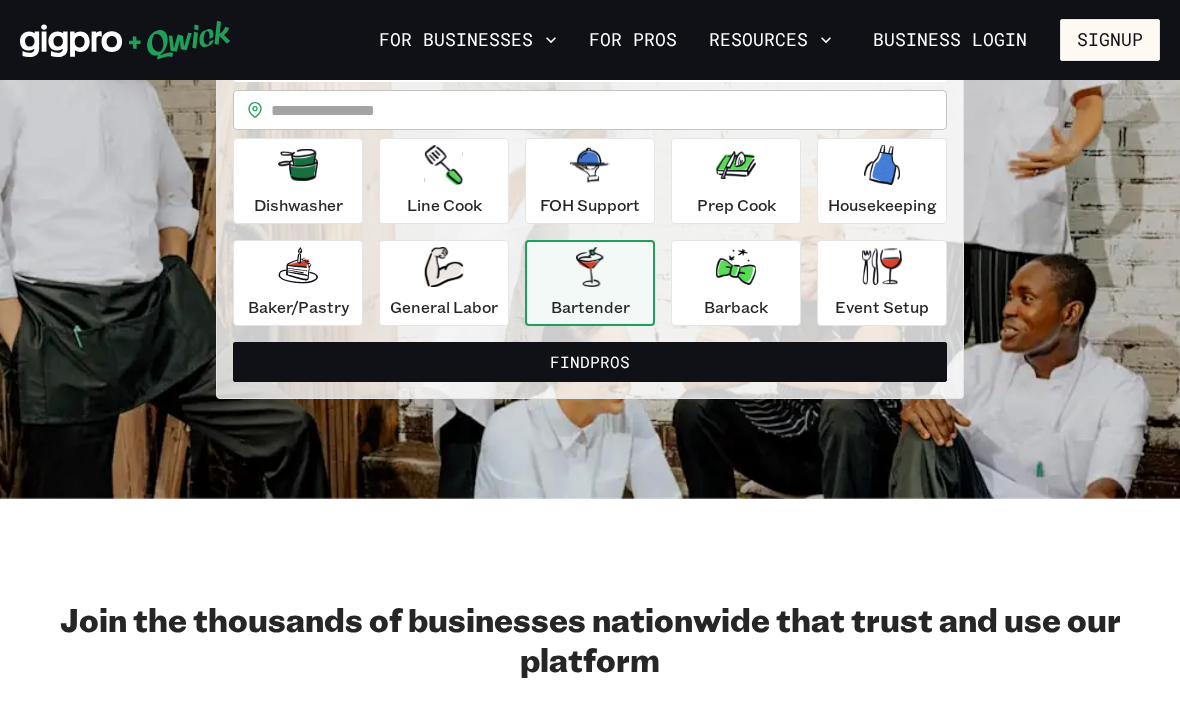 click on "Find  Pros" at bounding box center (590, 362) 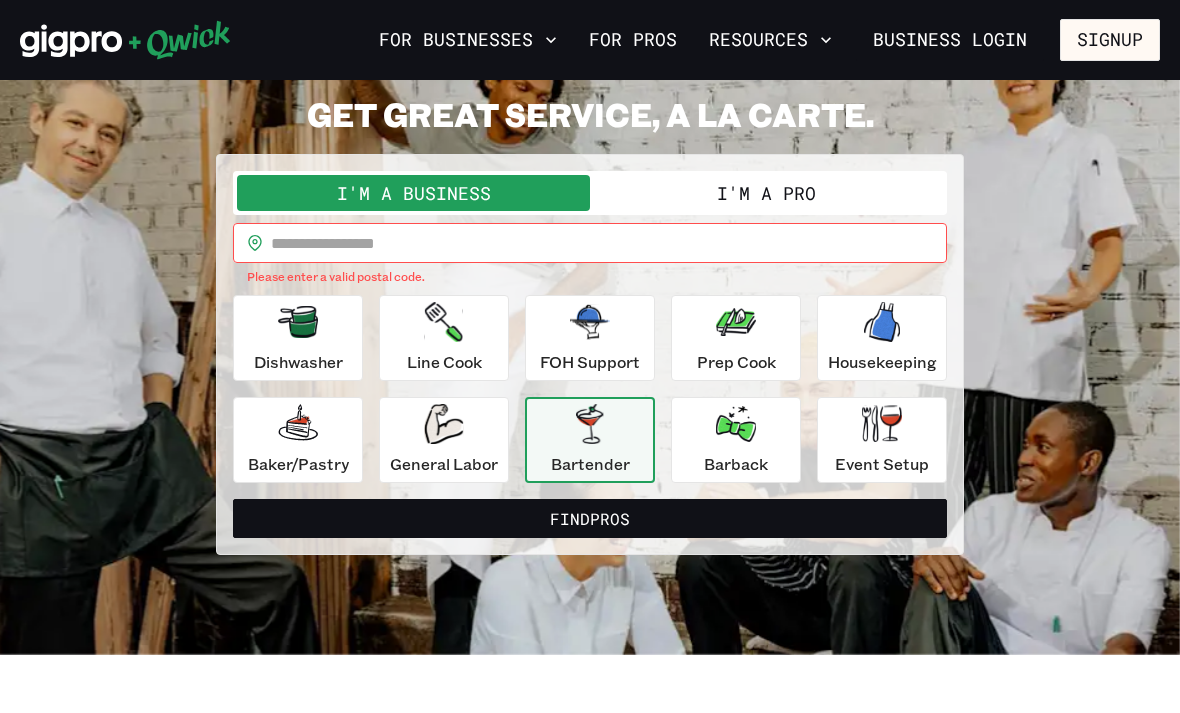 scroll, scrollTop: 0, scrollLeft: 0, axis: both 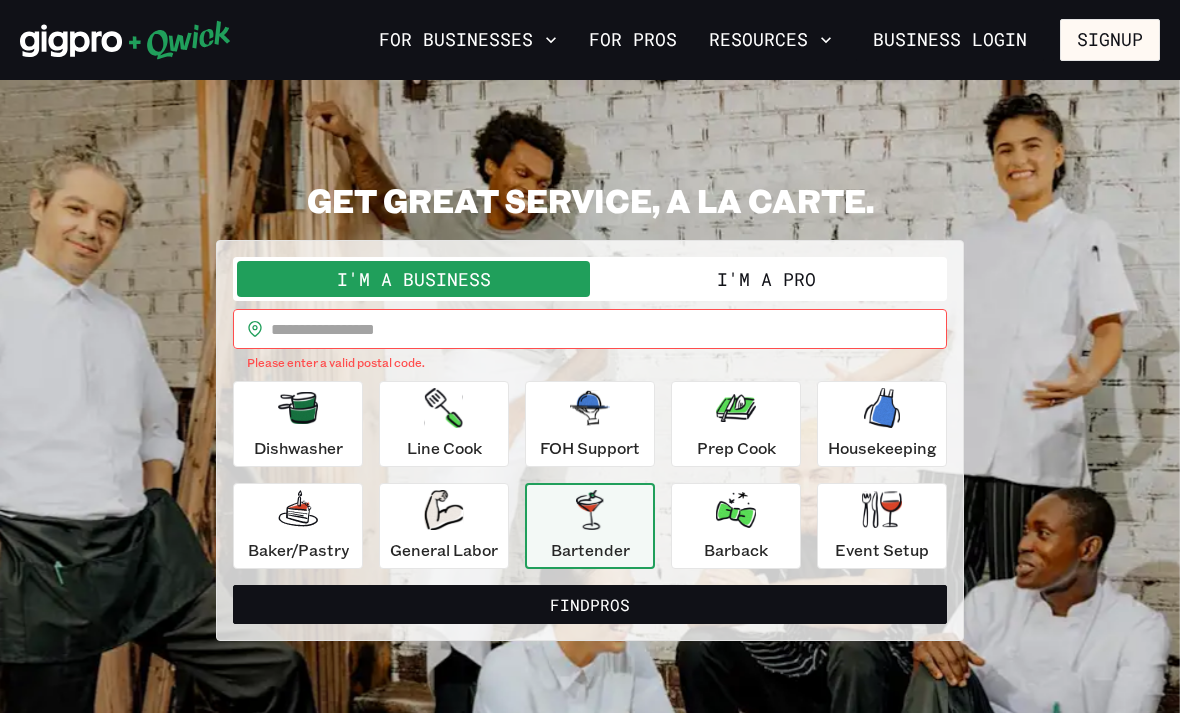 click on "Signup" at bounding box center (1110, 40) 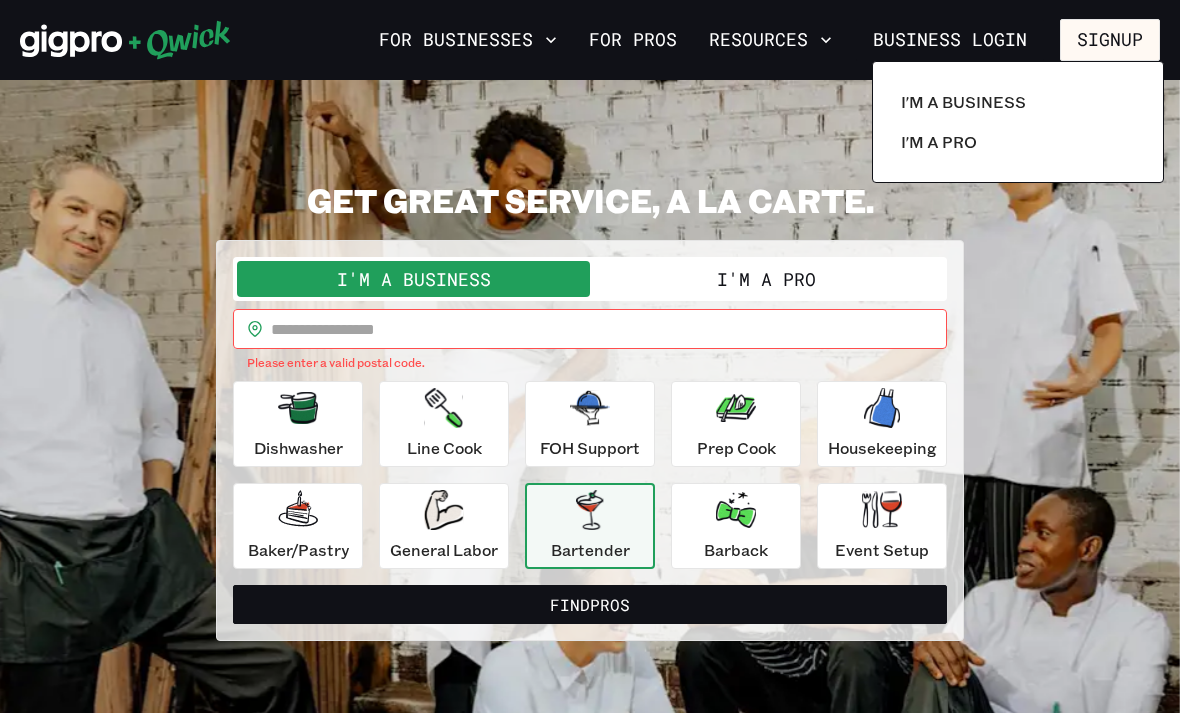click on "I'm a Pro" at bounding box center [1018, 142] 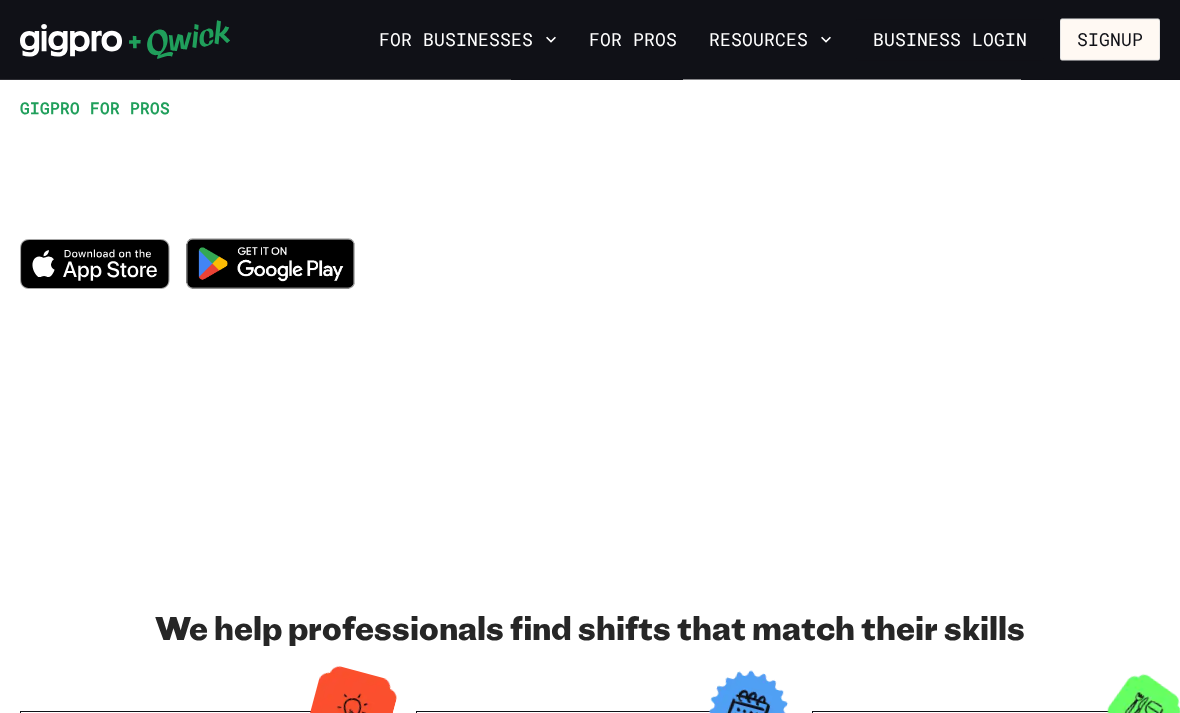 scroll, scrollTop: 0, scrollLeft: 0, axis: both 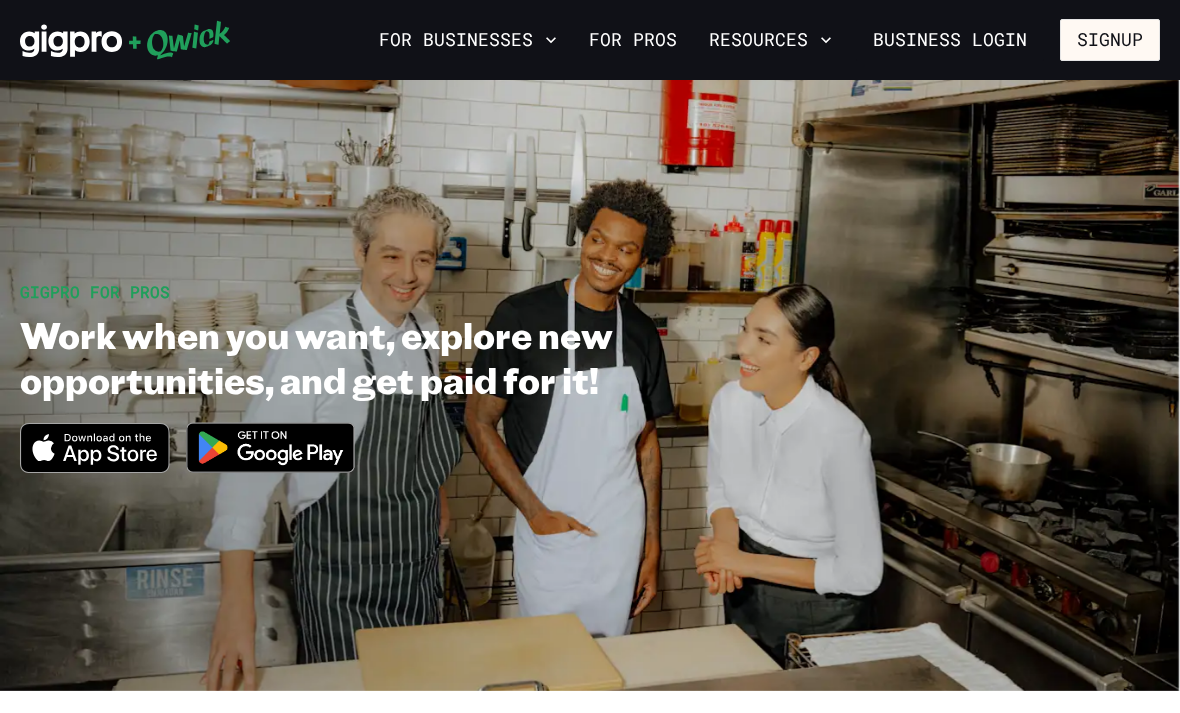 click on "For Pros" at bounding box center [633, 40] 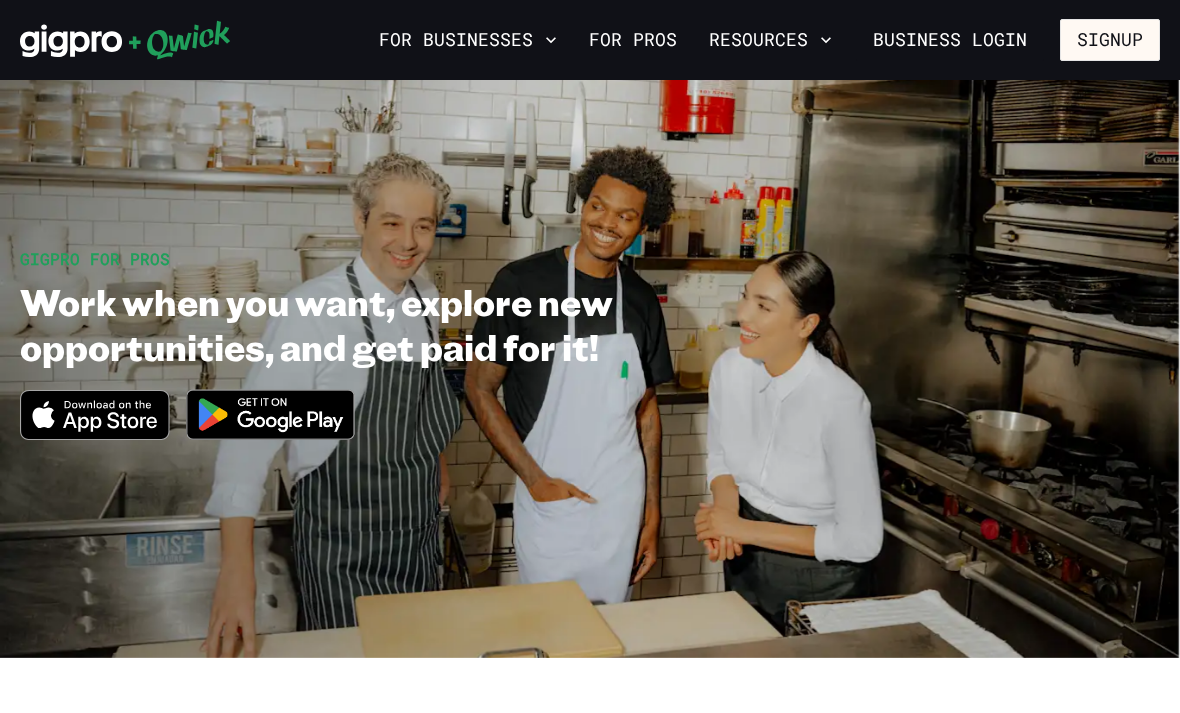 scroll, scrollTop: 34, scrollLeft: 0, axis: vertical 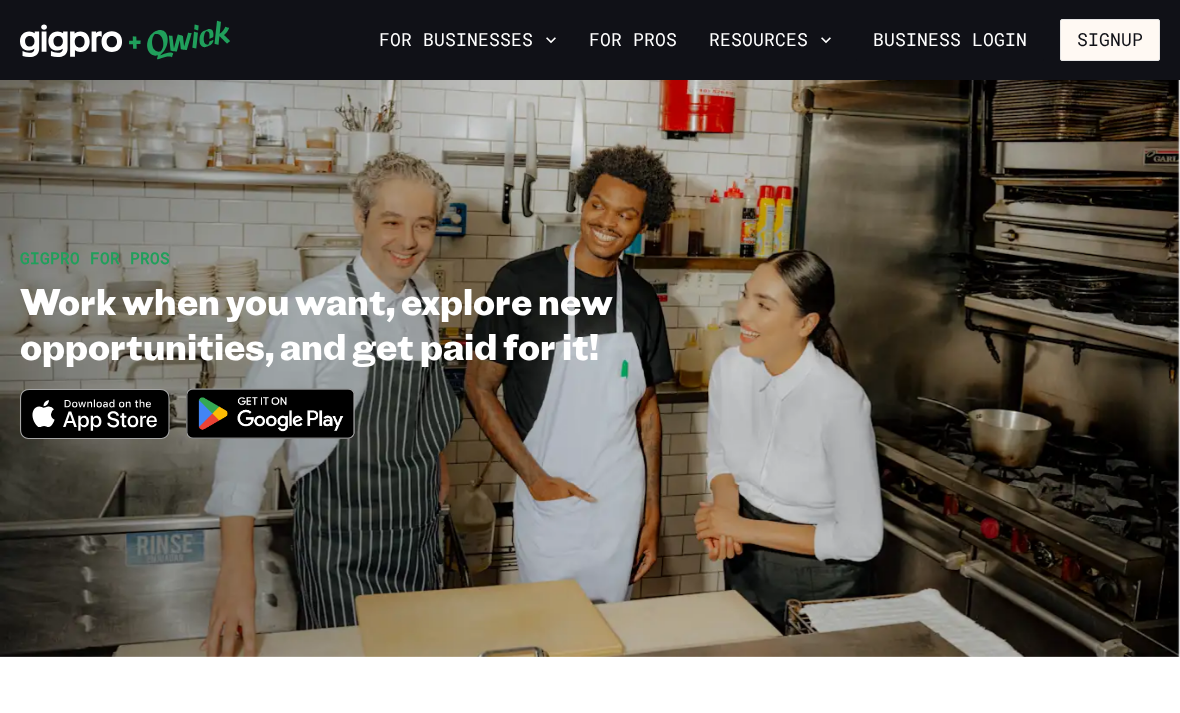 click on "For Pros" at bounding box center [633, 40] 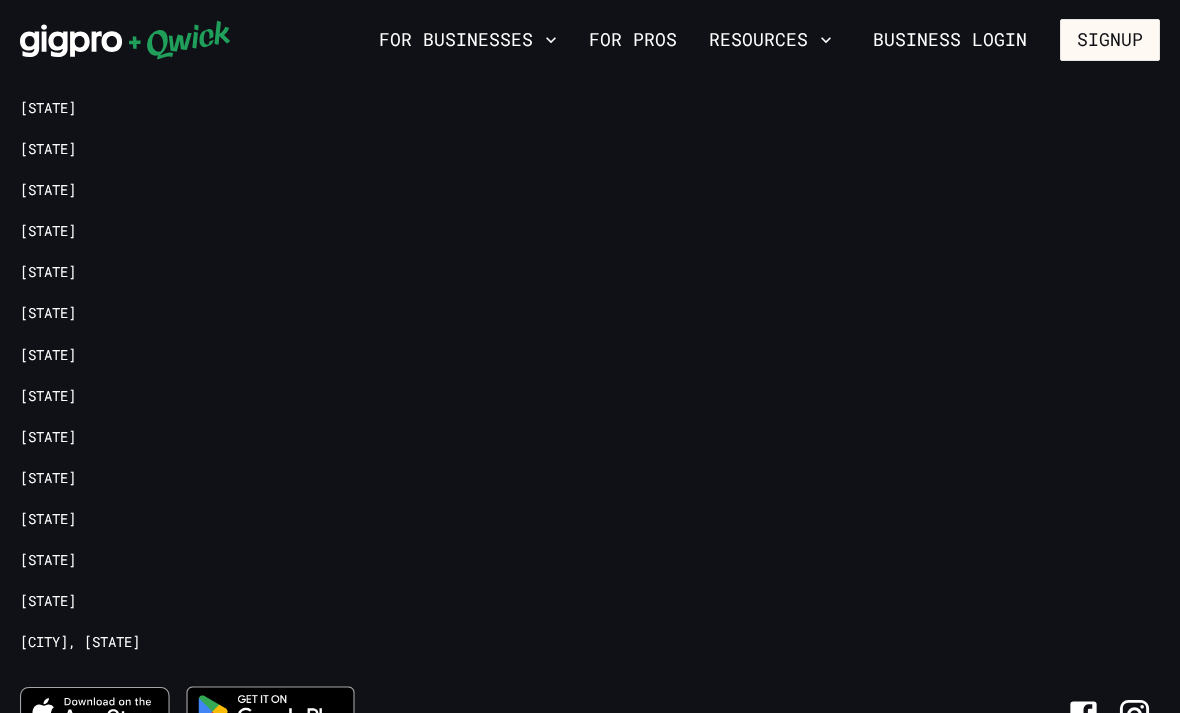 scroll, scrollTop: 4061, scrollLeft: 0, axis: vertical 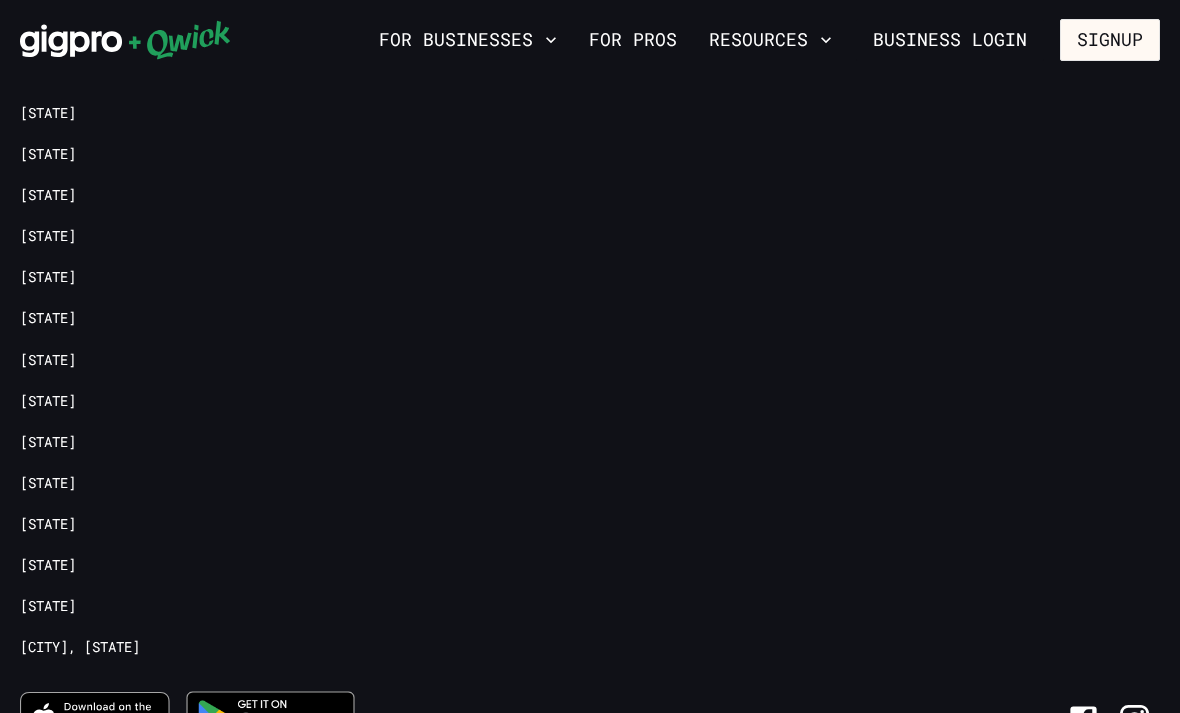 click on "[STATE]" at bounding box center [48, 277] 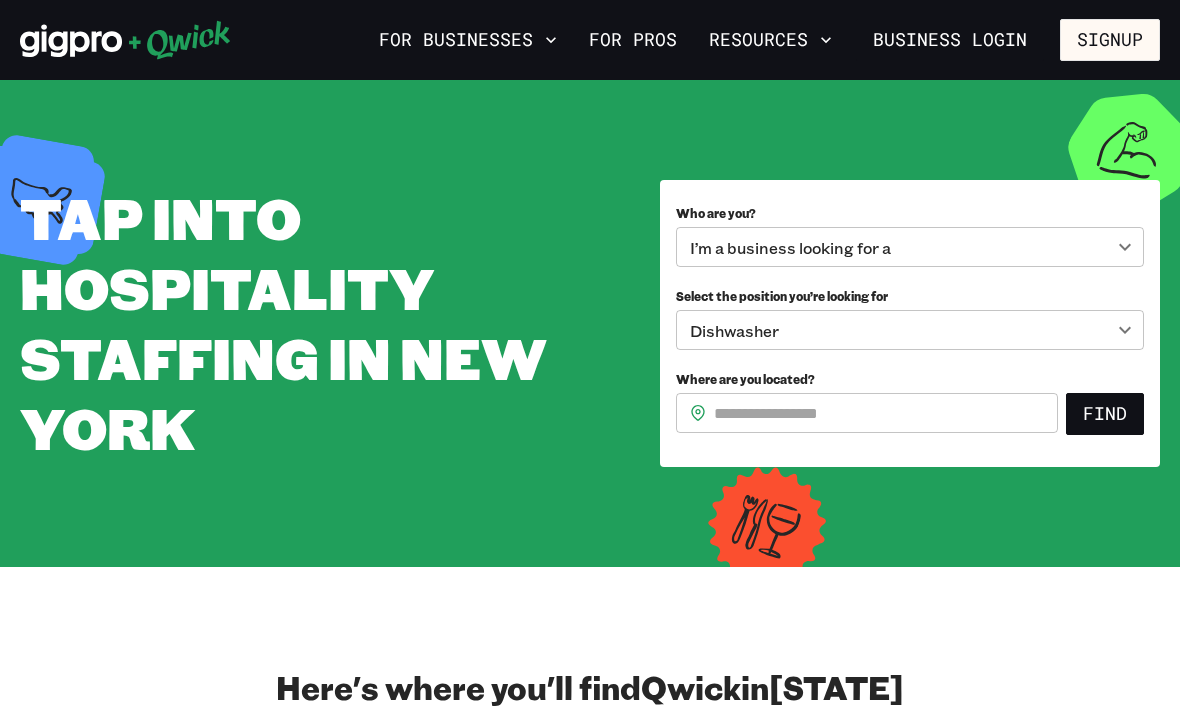 click on "**********" at bounding box center [590, 356] 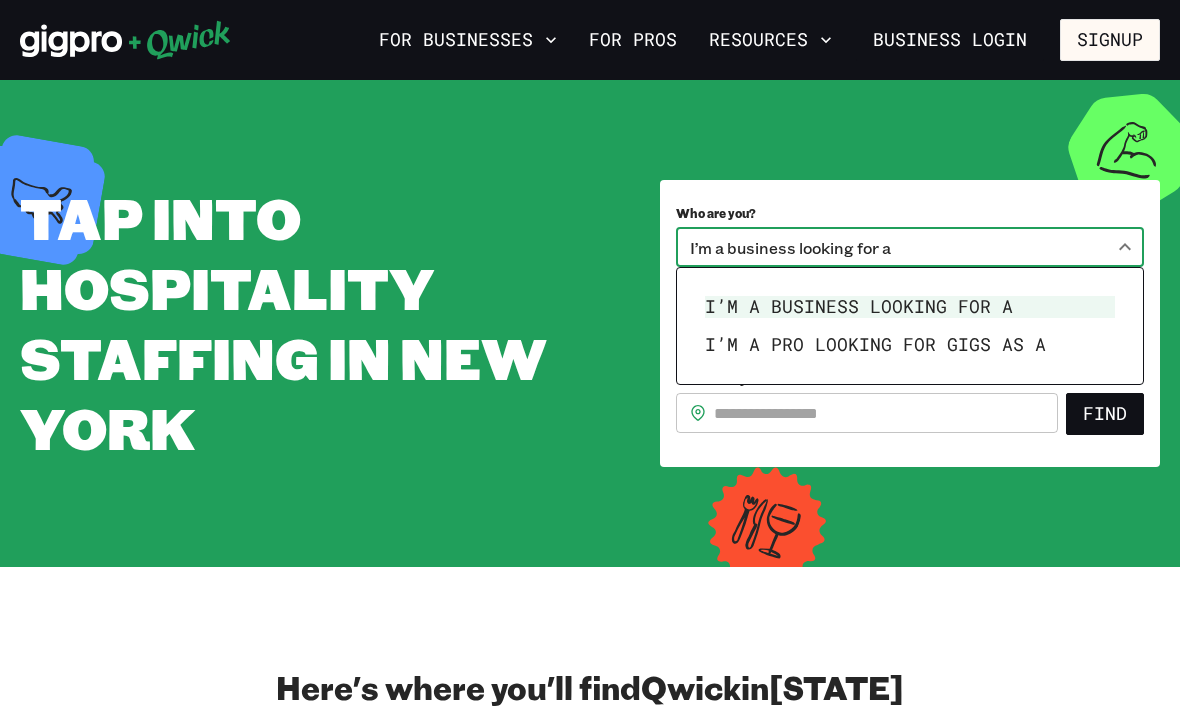 click on "I’m a pro looking for Gigs as a" at bounding box center (910, 345) 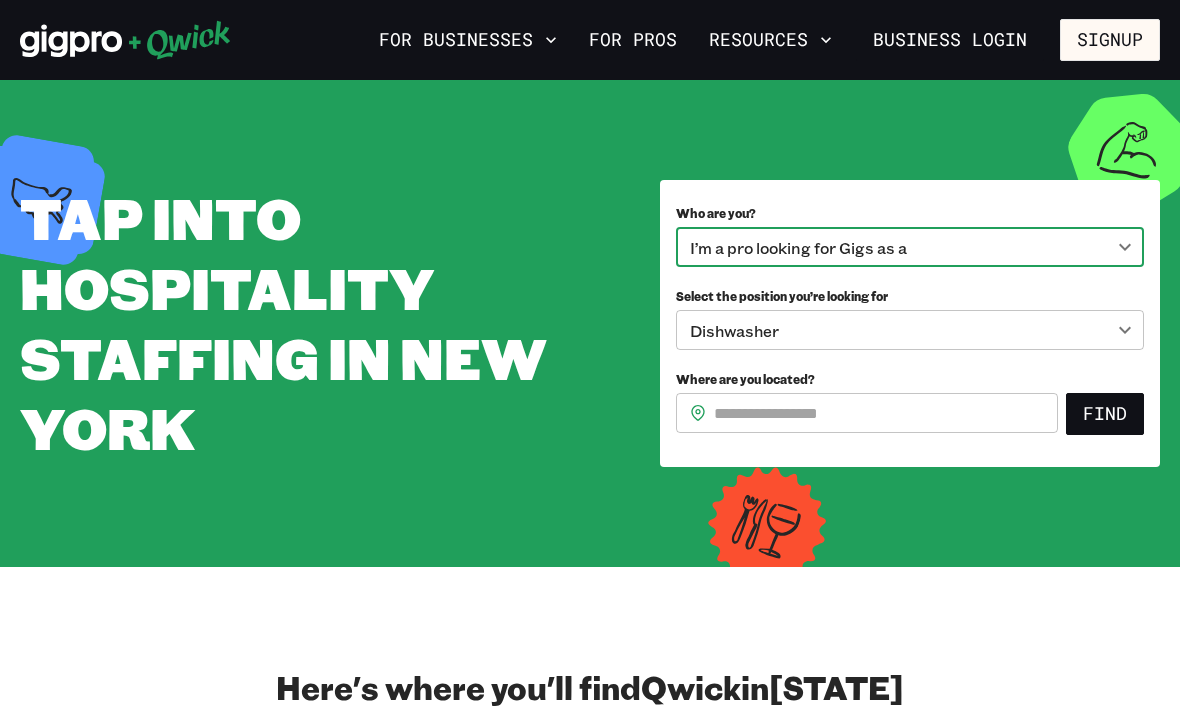 click on "**********" at bounding box center [590, 356] 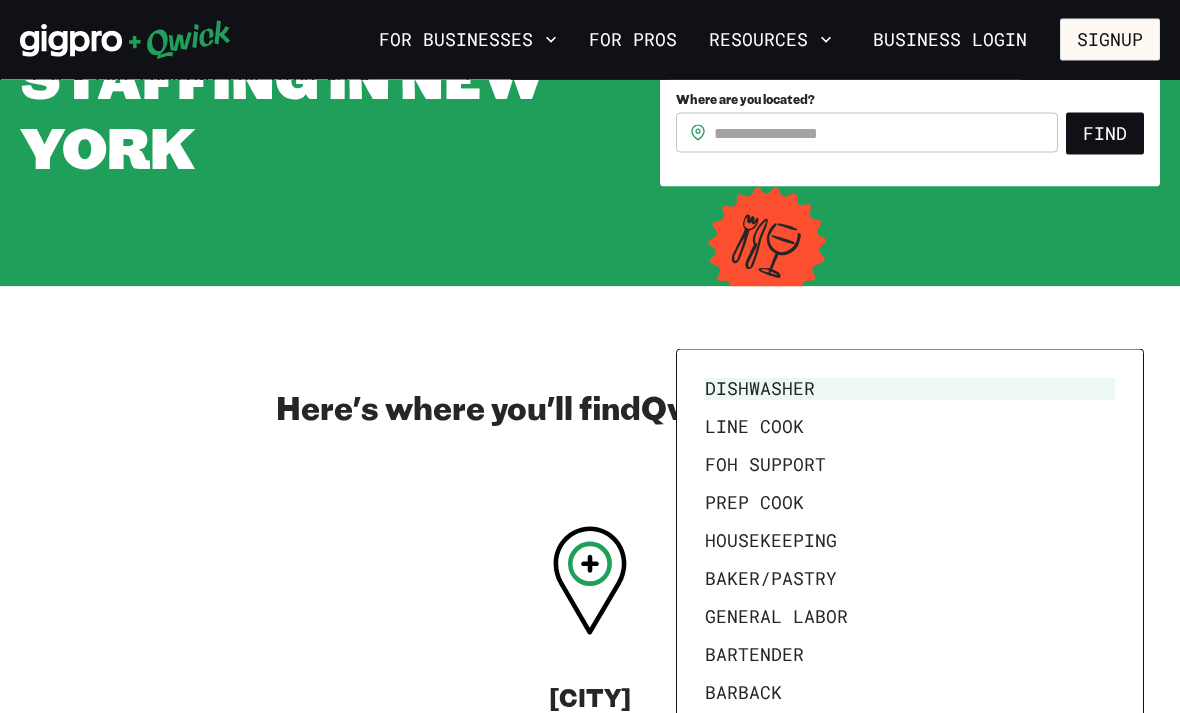scroll, scrollTop: 280, scrollLeft: 0, axis: vertical 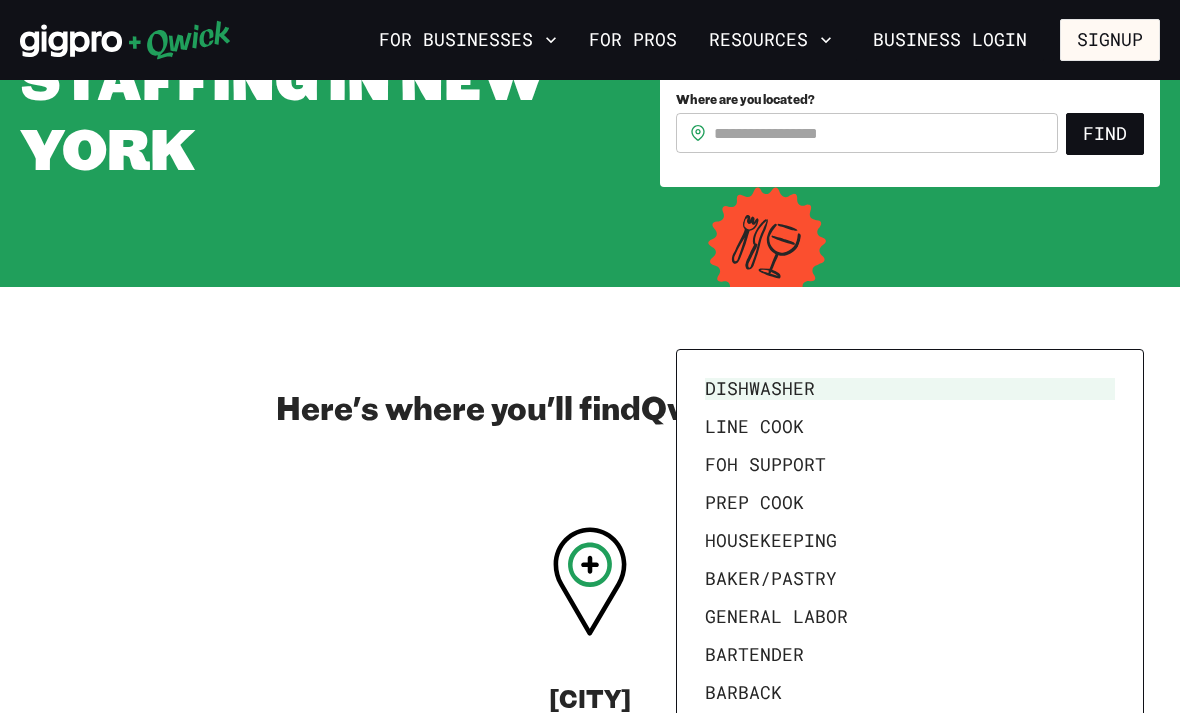 click on "Bartender" at bounding box center (910, 655) 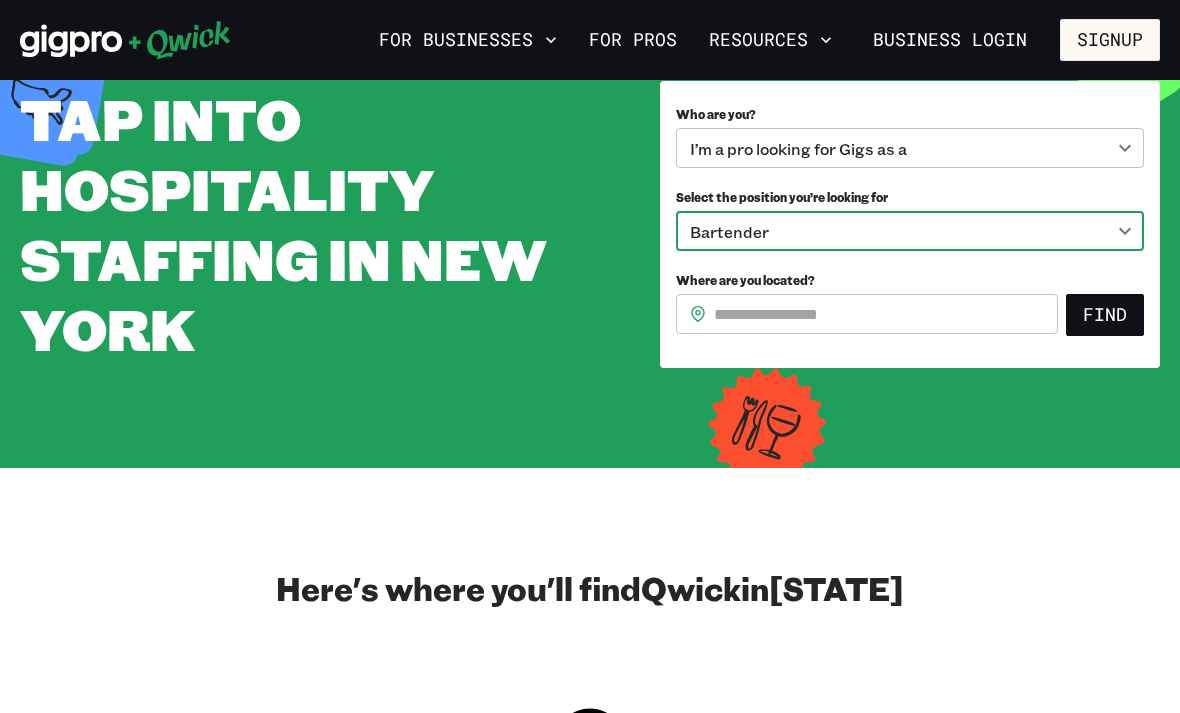 click on "Where are you located?" at bounding box center (886, 314) 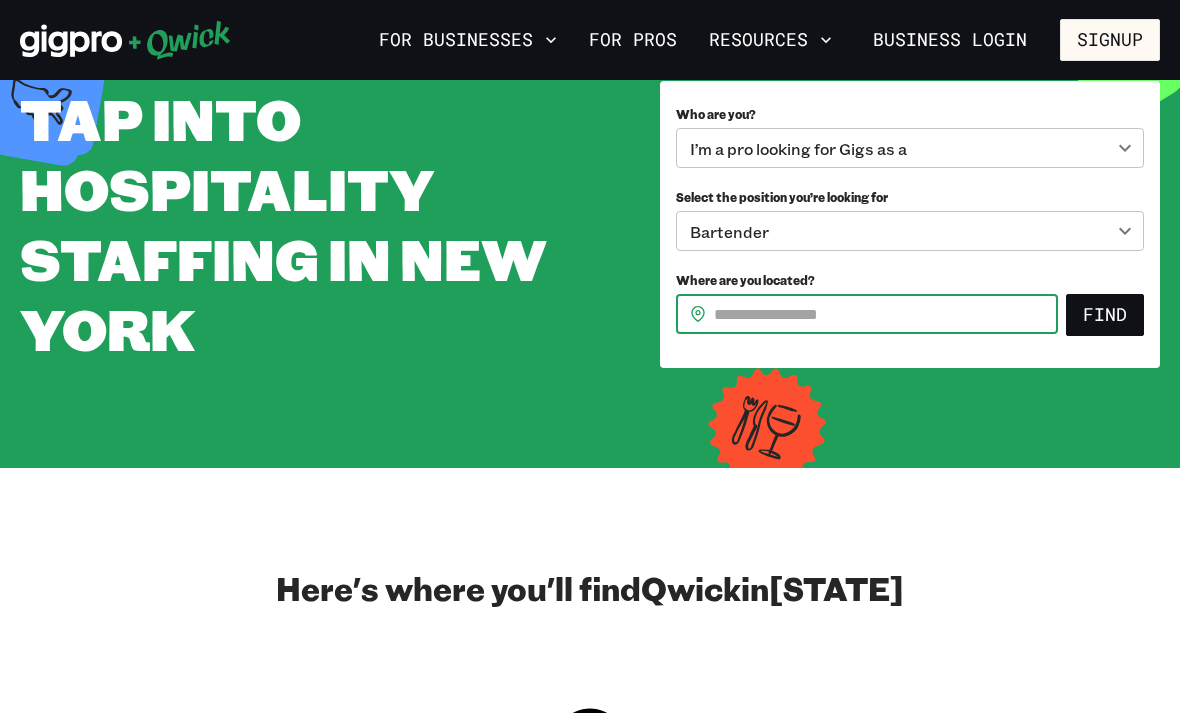 scroll, scrollTop: 98, scrollLeft: 0, axis: vertical 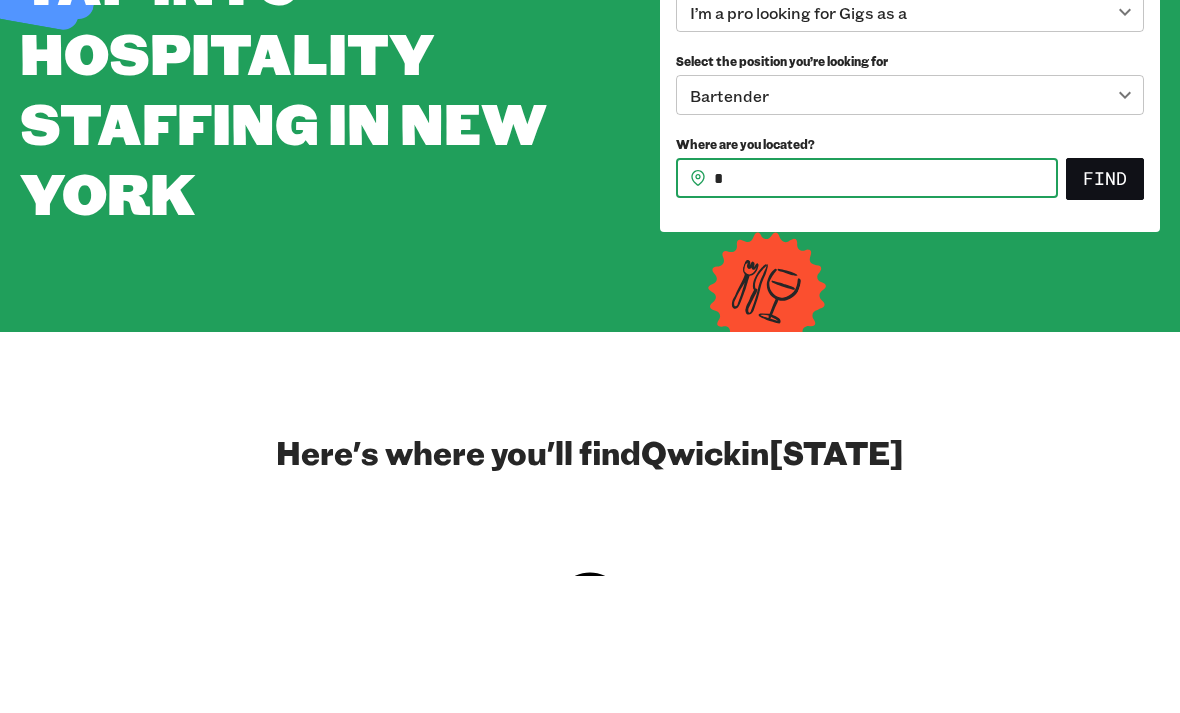 click on "Tap into Hospitality Staffing in New York Who are you? I’m a pro looking for Gigs as a *** ​ Select the position you’re looking for Bartender ********* ​ Where are you located? ​ ​ Find" at bounding box center [590, 225] 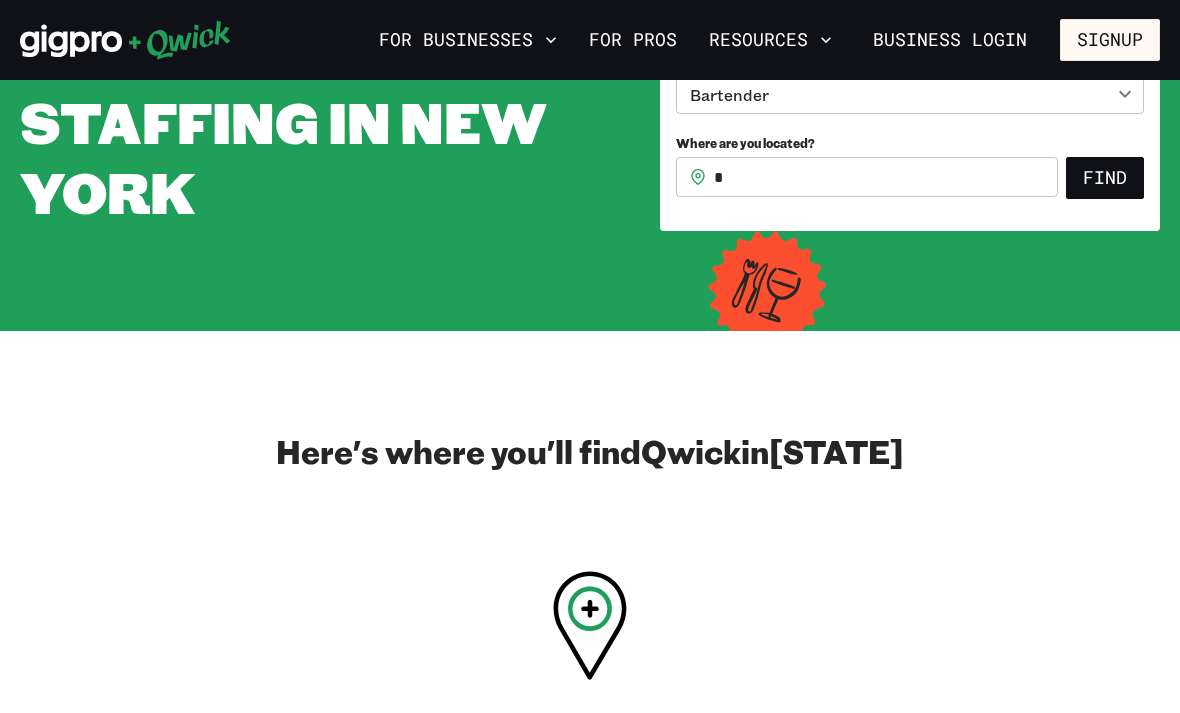 click on "*" at bounding box center (886, 177) 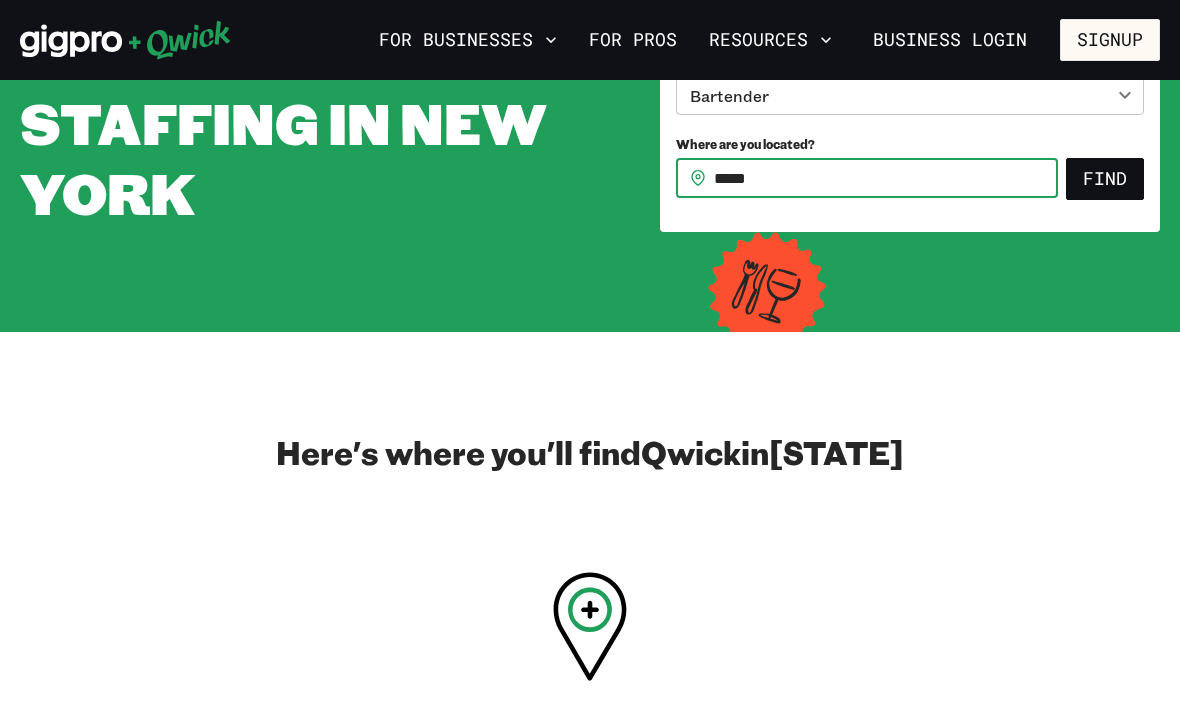 click on "Find" at bounding box center [1105, 179] 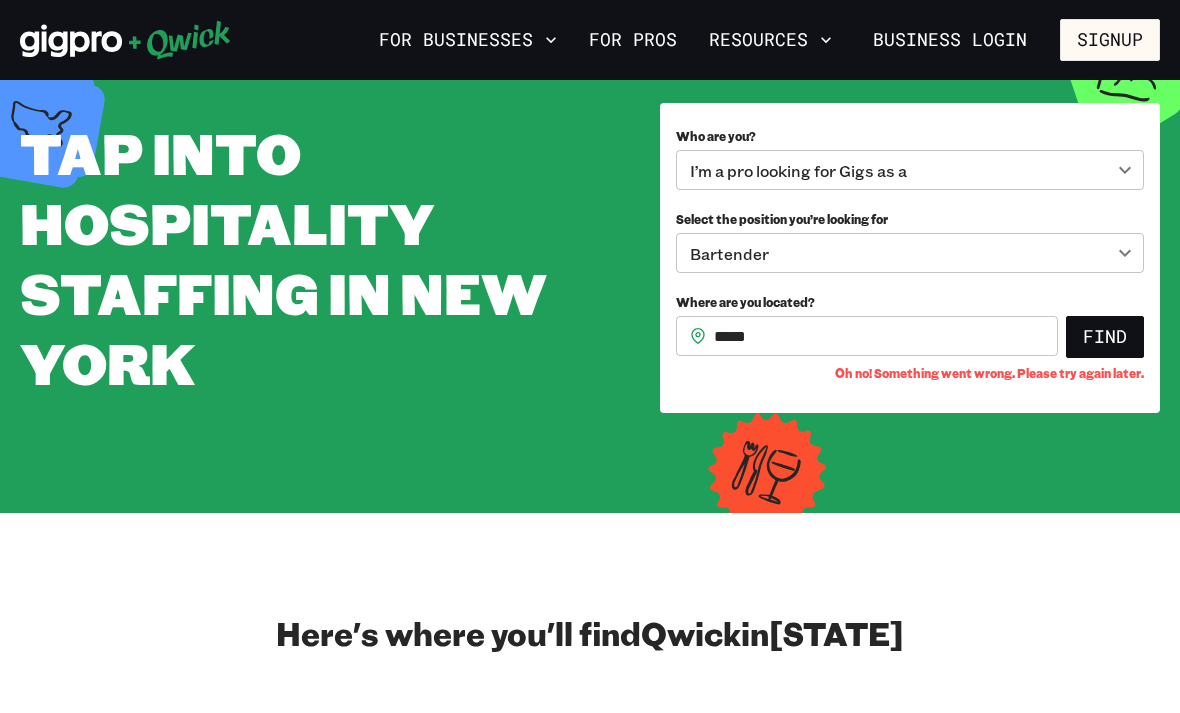 scroll, scrollTop: 73, scrollLeft: 0, axis: vertical 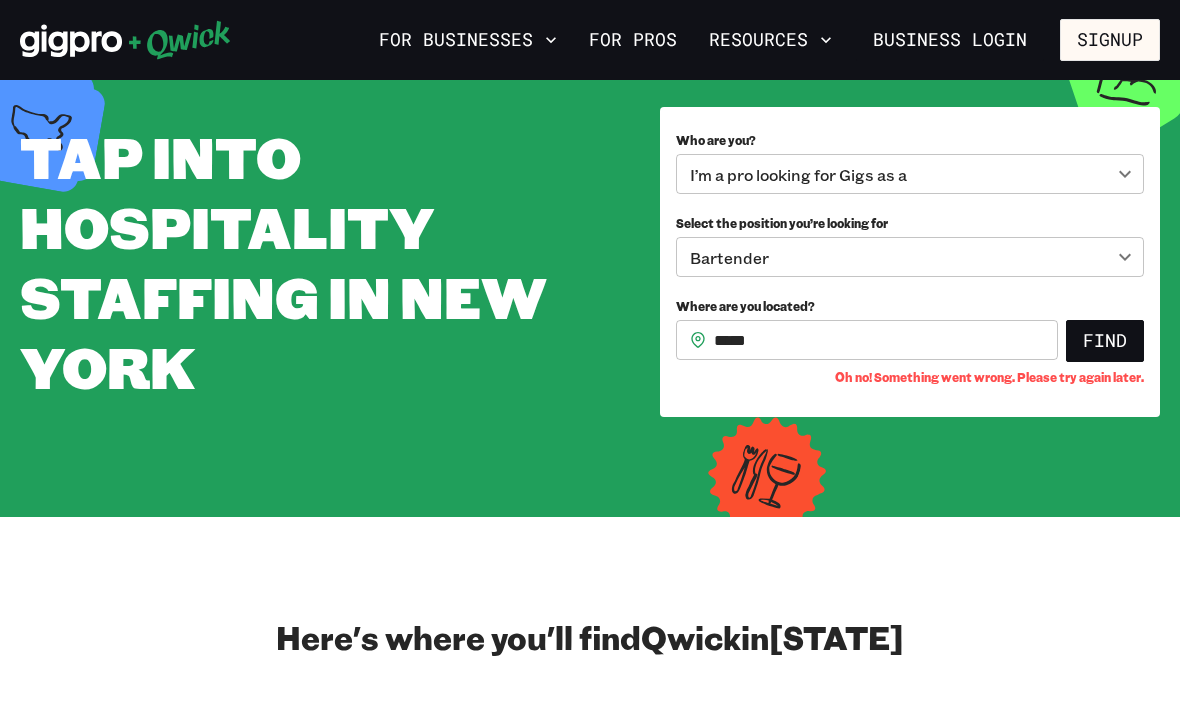 click on "*****" at bounding box center (886, 340) 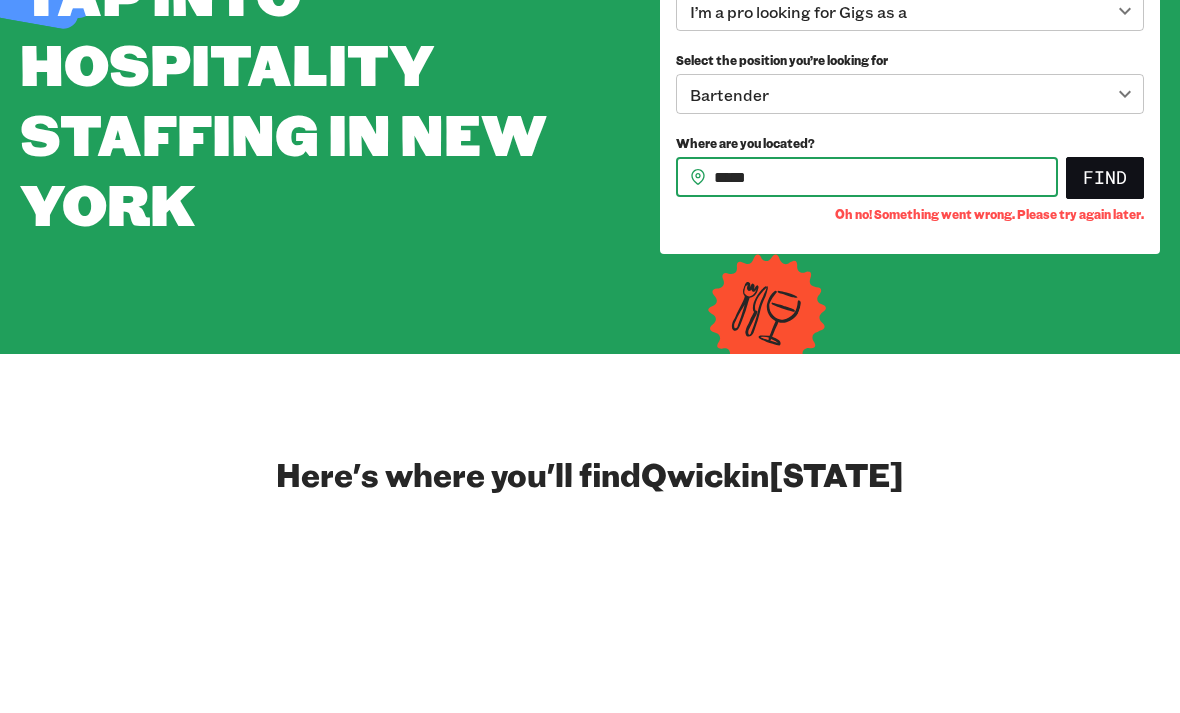 click on "Find" at bounding box center (1105, 341) 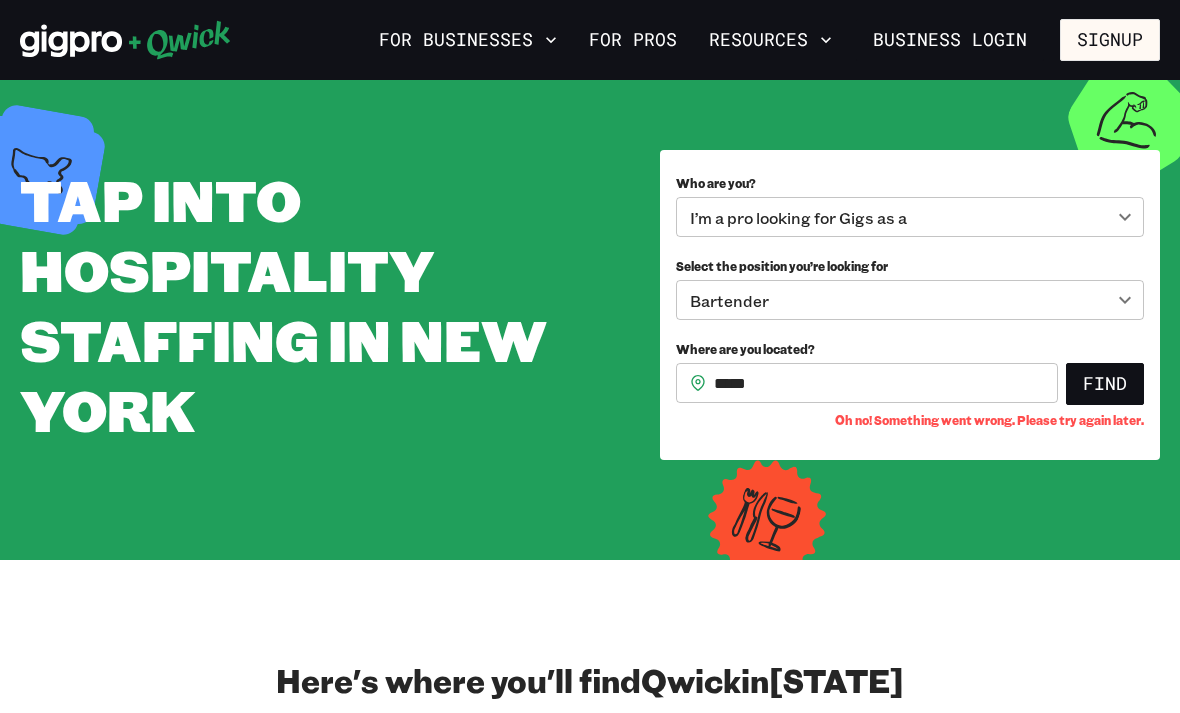 scroll, scrollTop: 35, scrollLeft: 0, axis: vertical 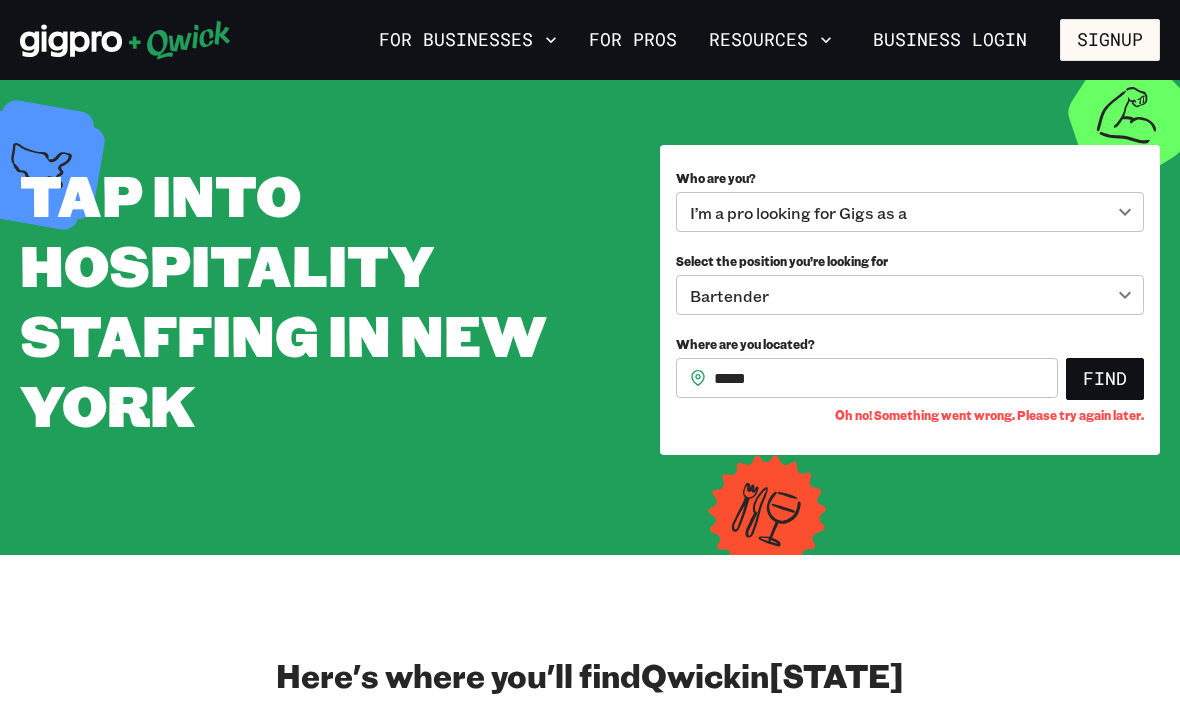 click on "Find" at bounding box center [1105, 379] 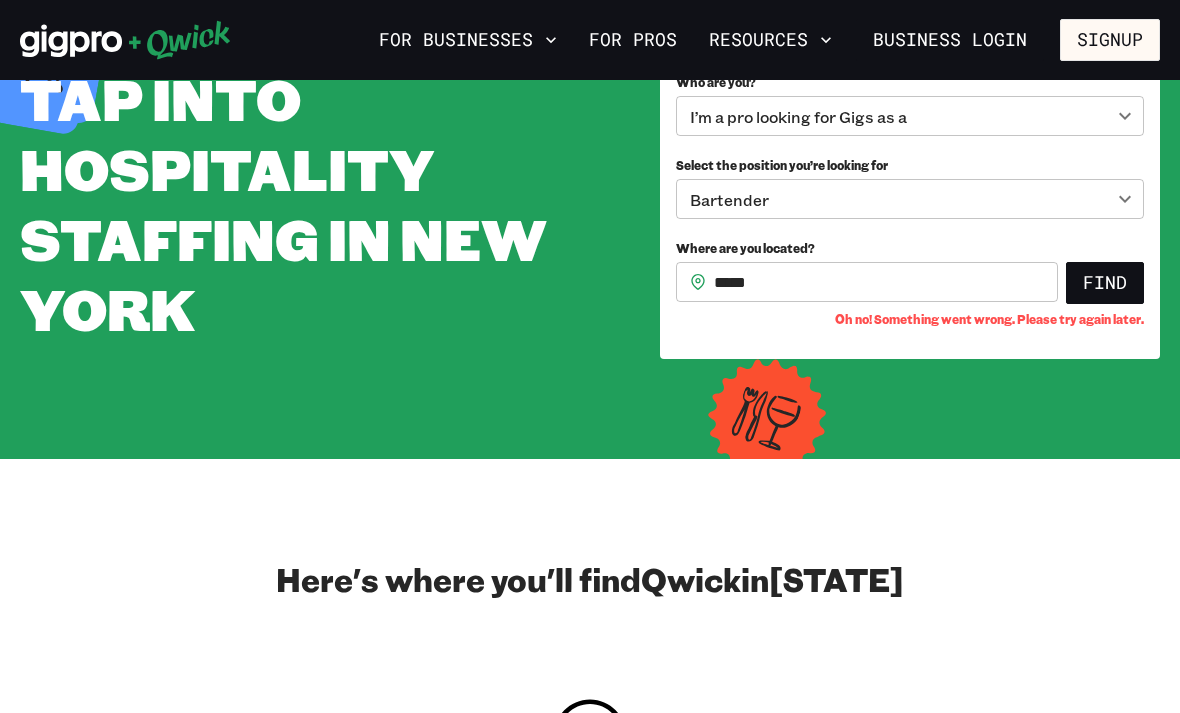 scroll, scrollTop: 133, scrollLeft: 0, axis: vertical 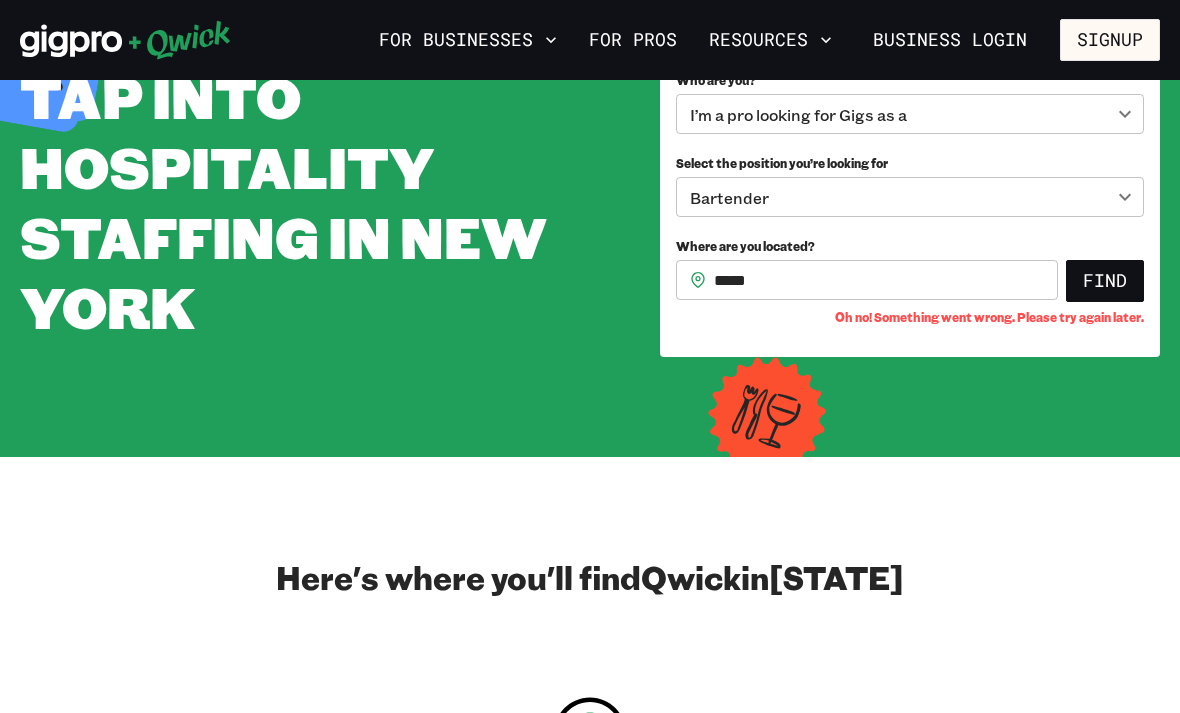 click on "Find" at bounding box center (1105, 281) 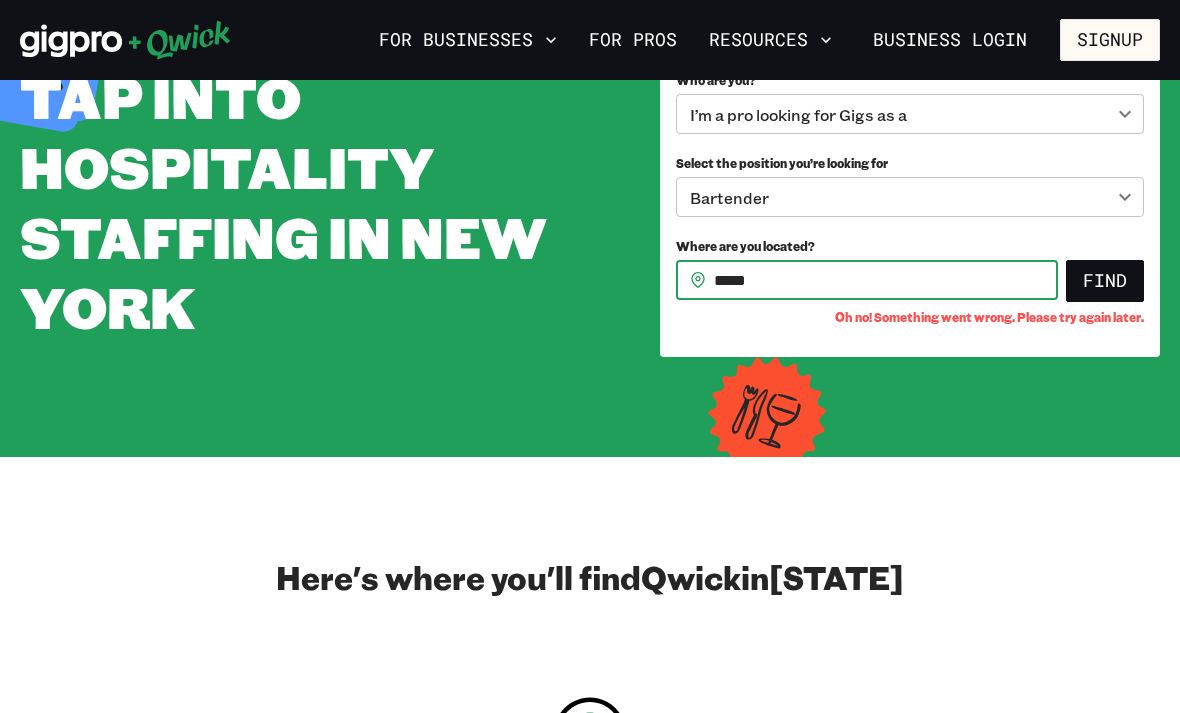 scroll, scrollTop: 132, scrollLeft: 0, axis: vertical 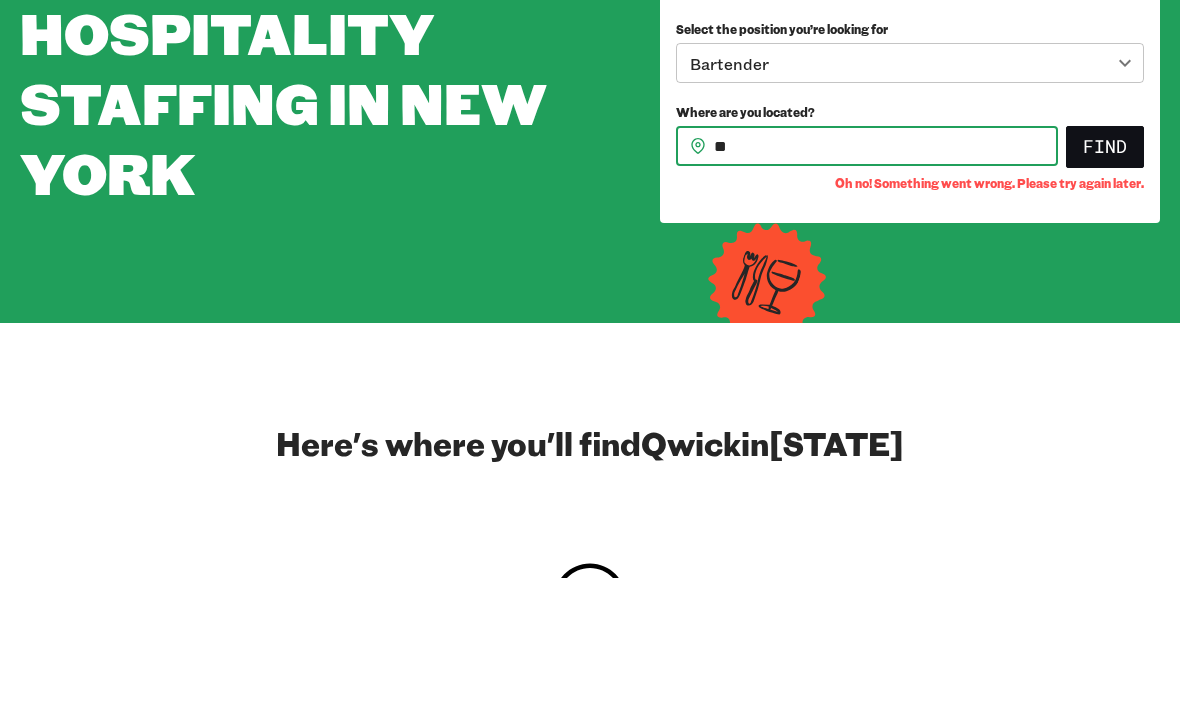 type on "*" 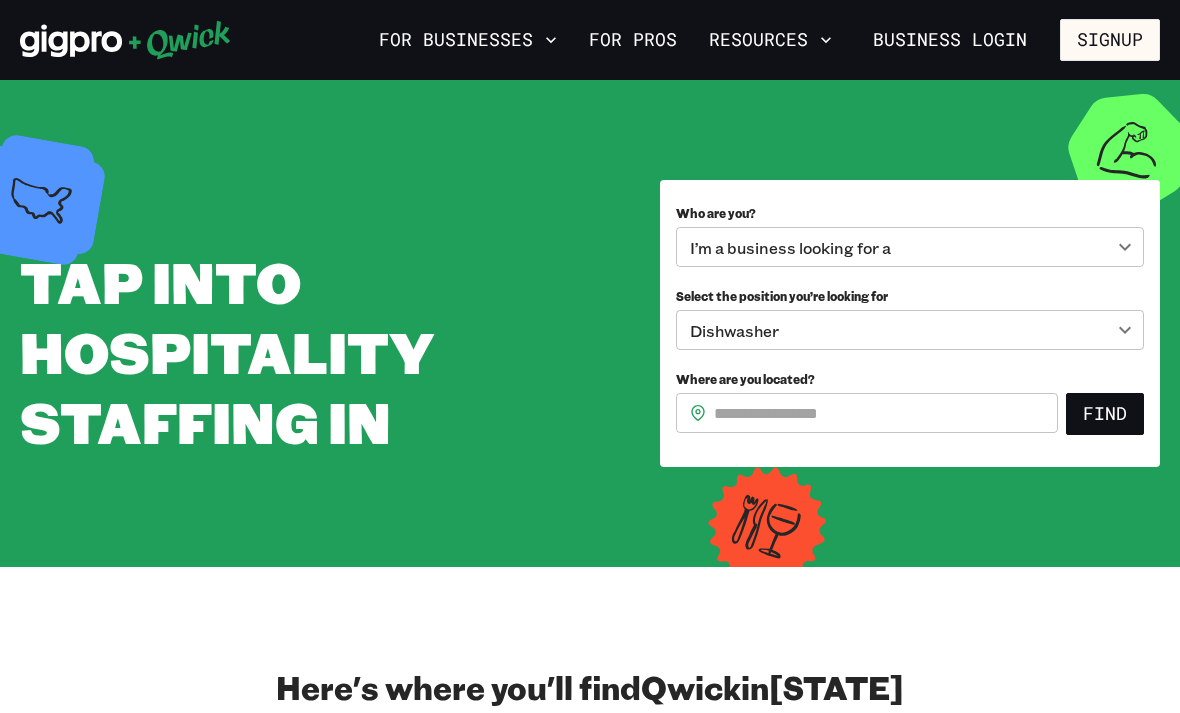 scroll, scrollTop: 268, scrollLeft: 0, axis: vertical 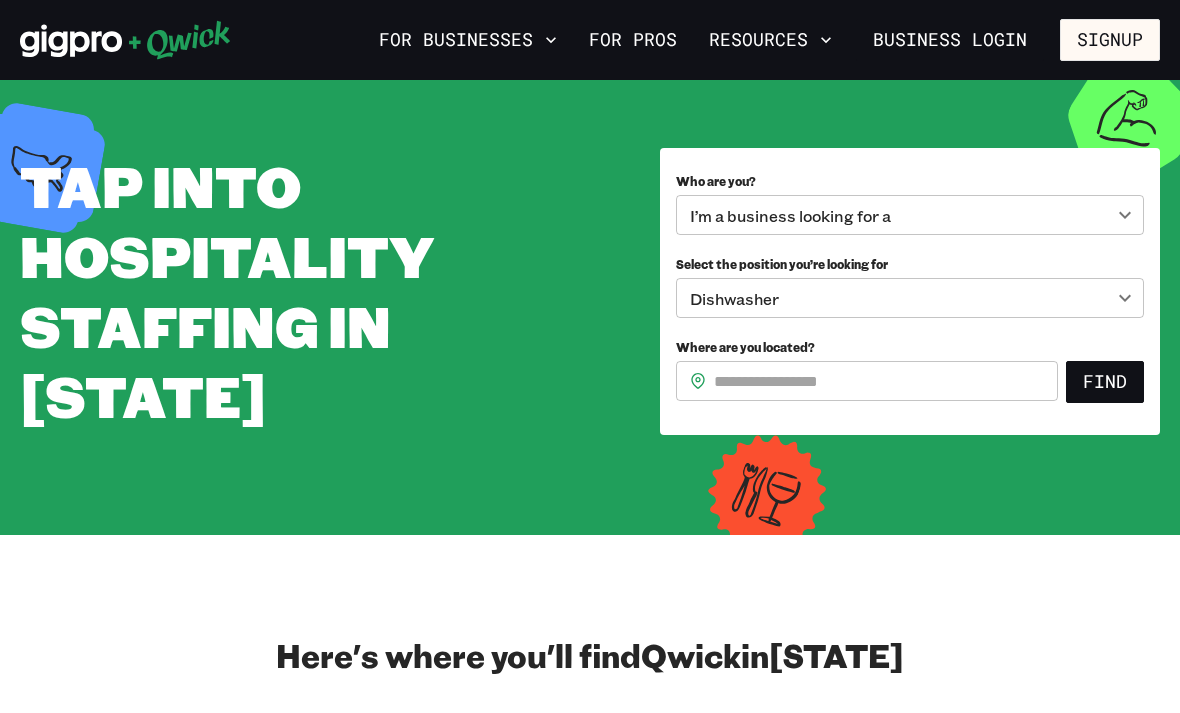 click on "**********" at bounding box center [590, 324] 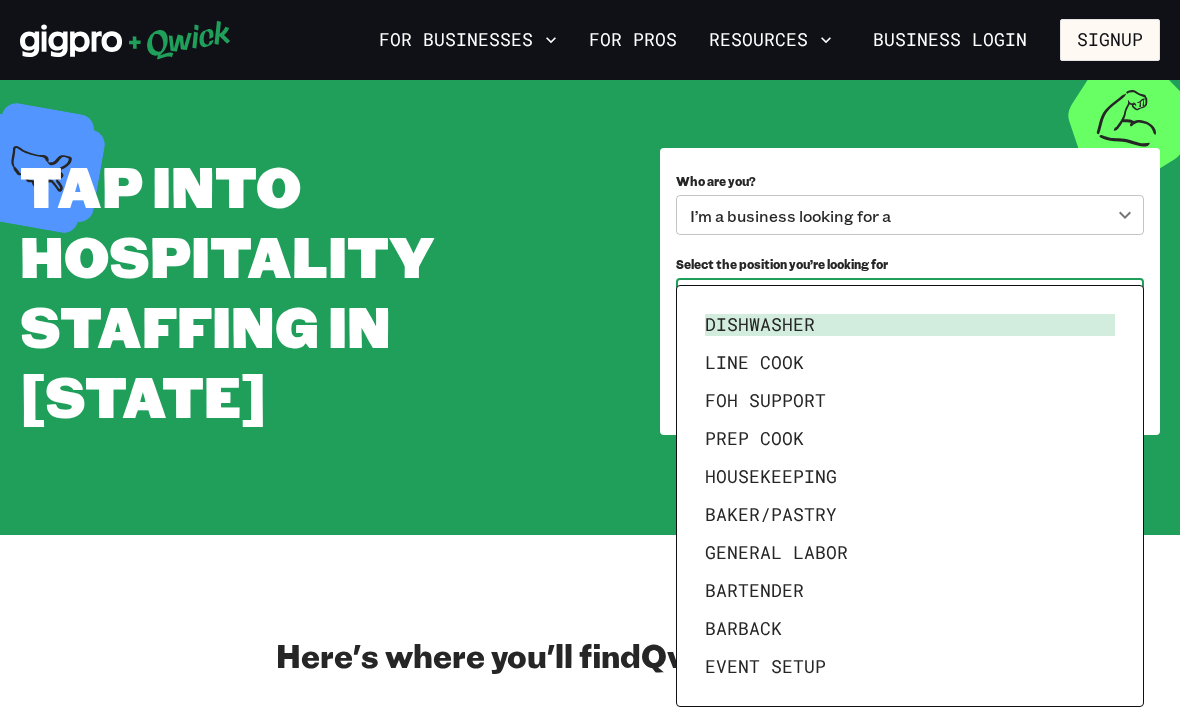 click on "FOH Support" at bounding box center [910, 401] 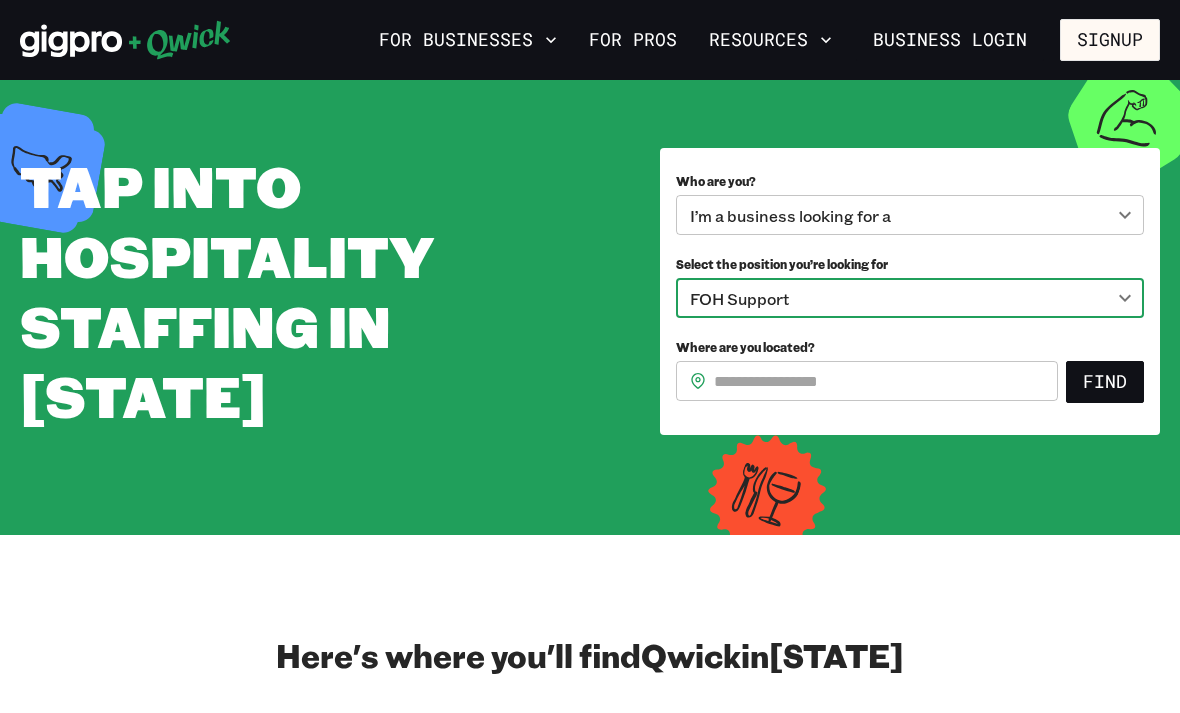 click on "**********" at bounding box center [590, 324] 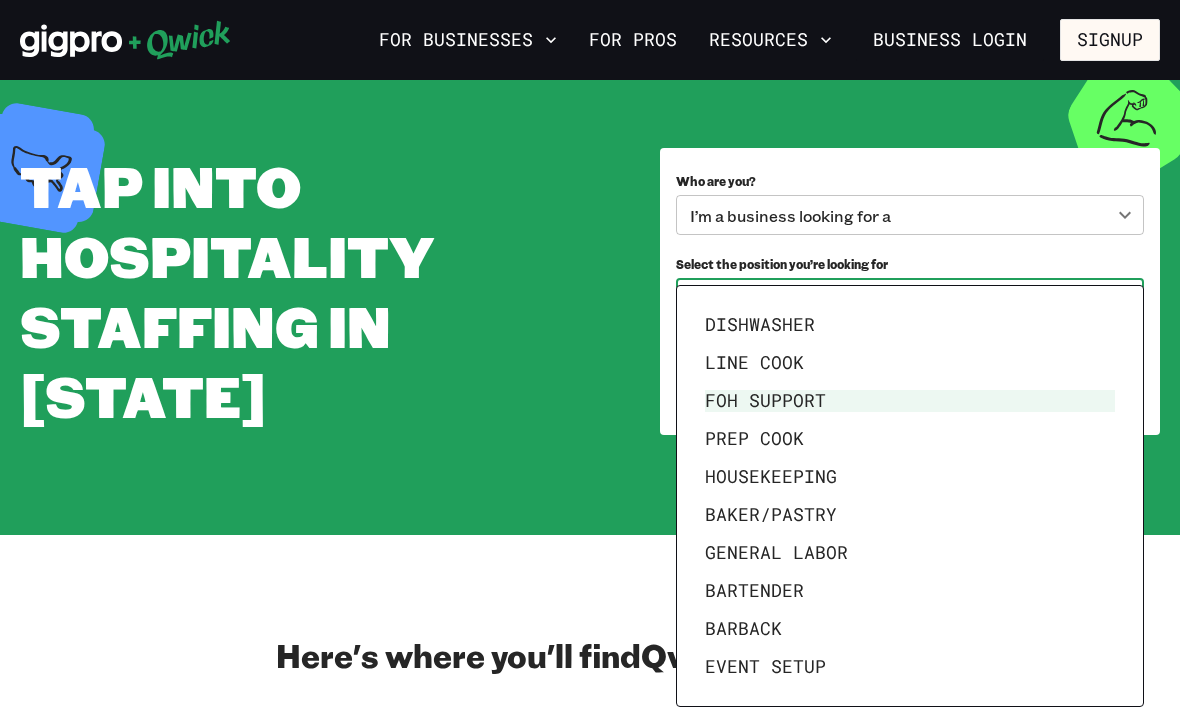 click on "Bartender" at bounding box center [910, 591] 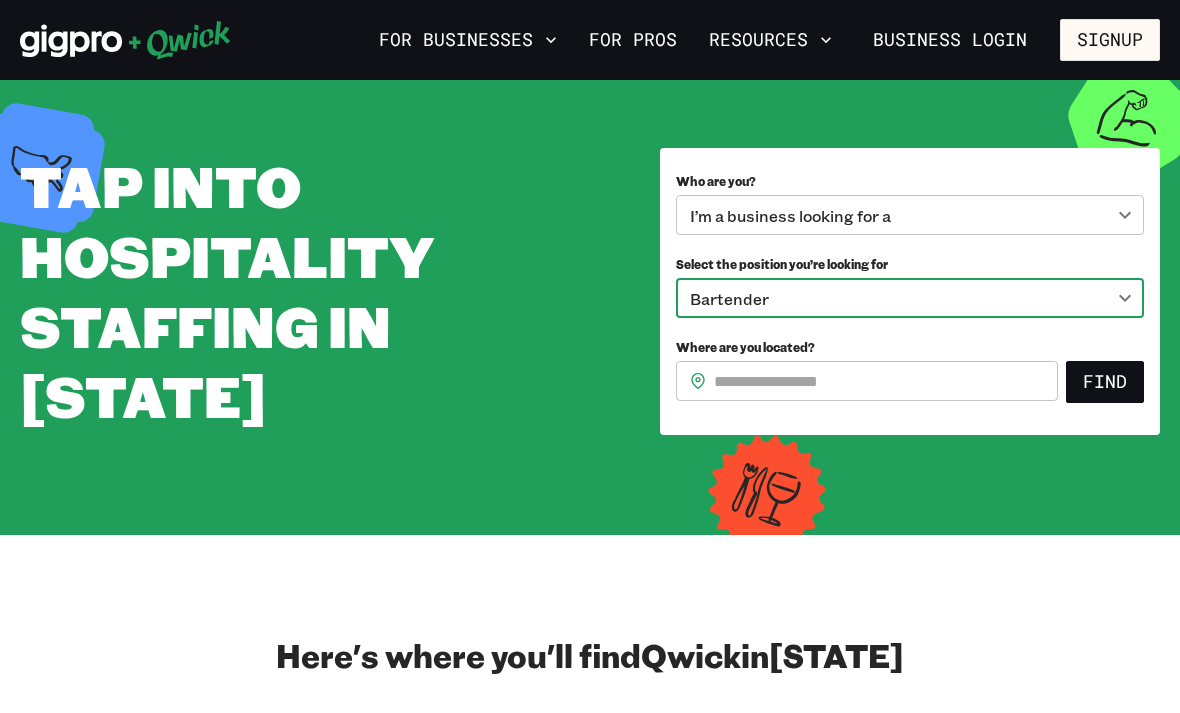 click on "Where are you located?" at bounding box center [886, 381] 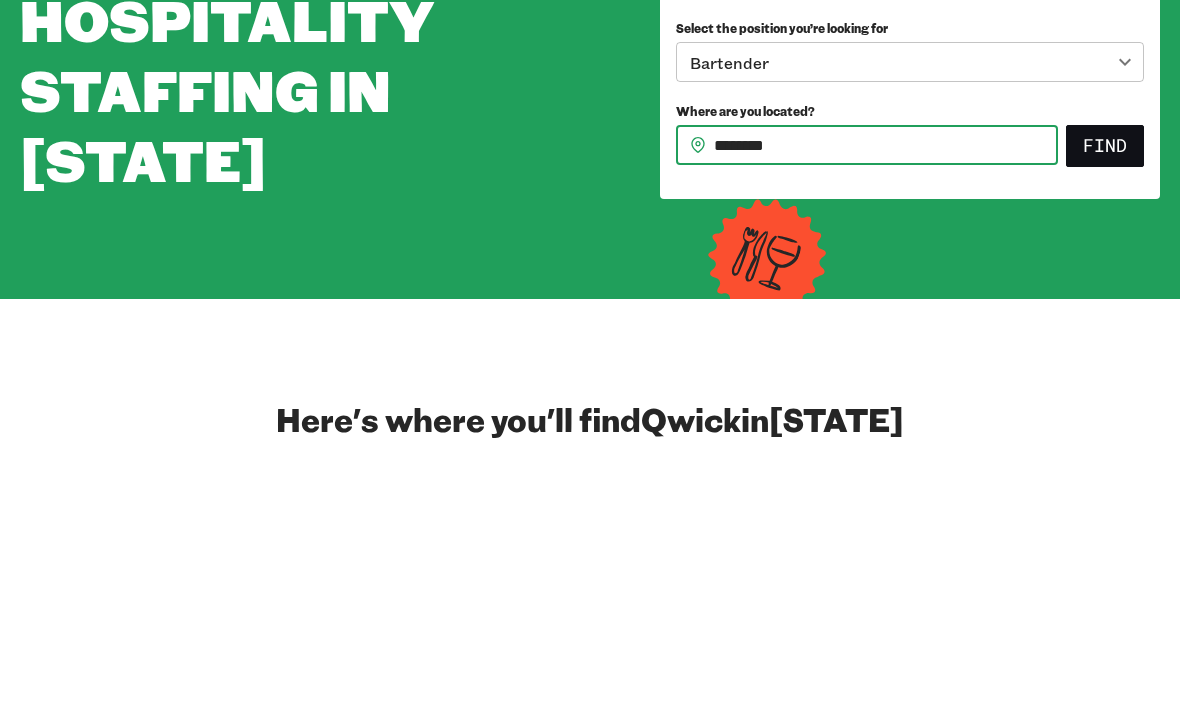 click on "Find" at bounding box center [1105, 382] 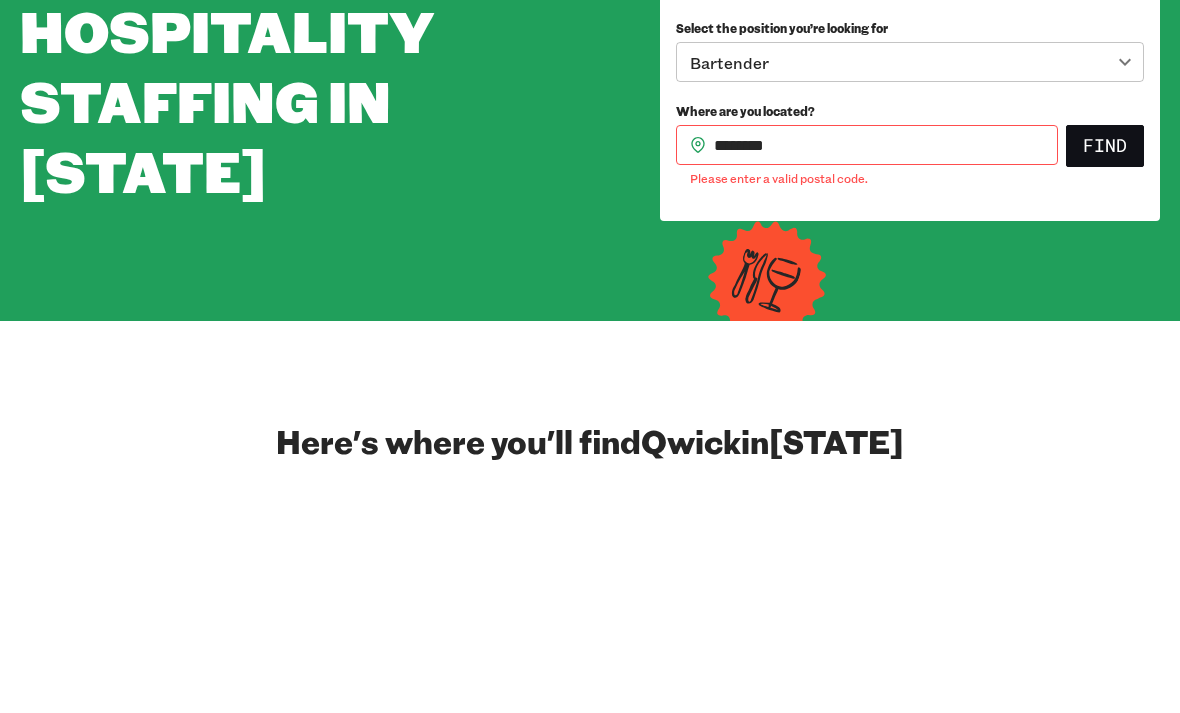 scroll, scrollTop: 268, scrollLeft: 0, axis: vertical 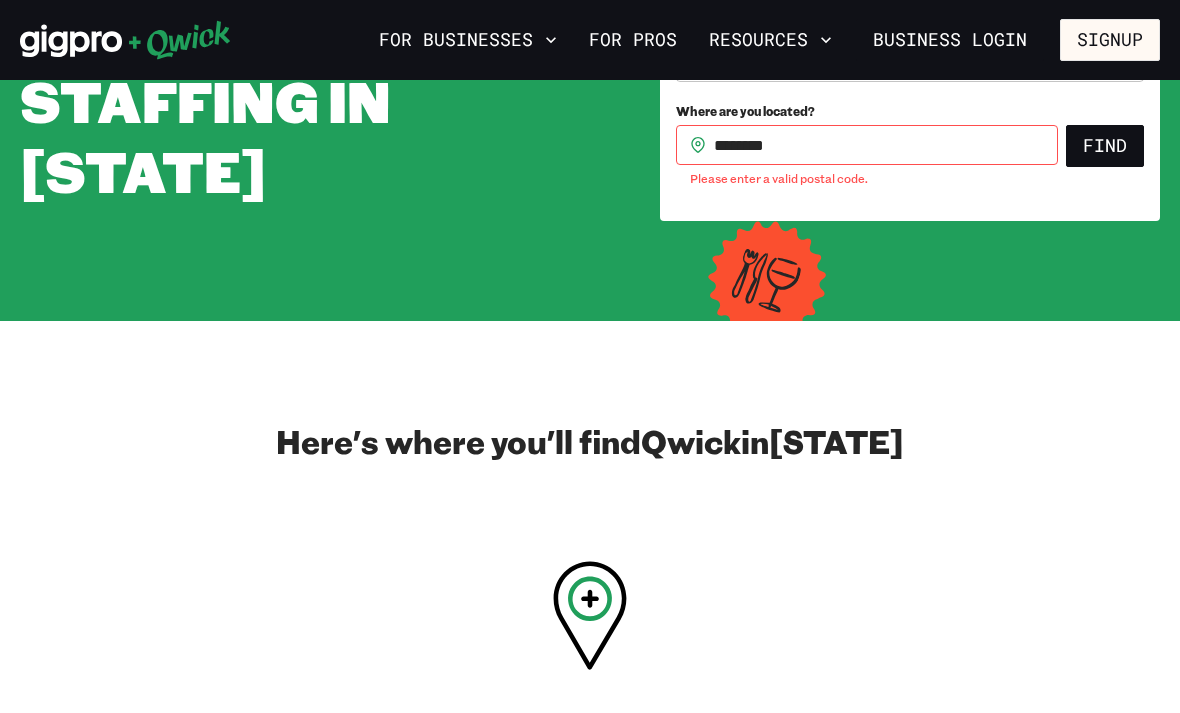 click on "********" at bounding box center (886, 145) 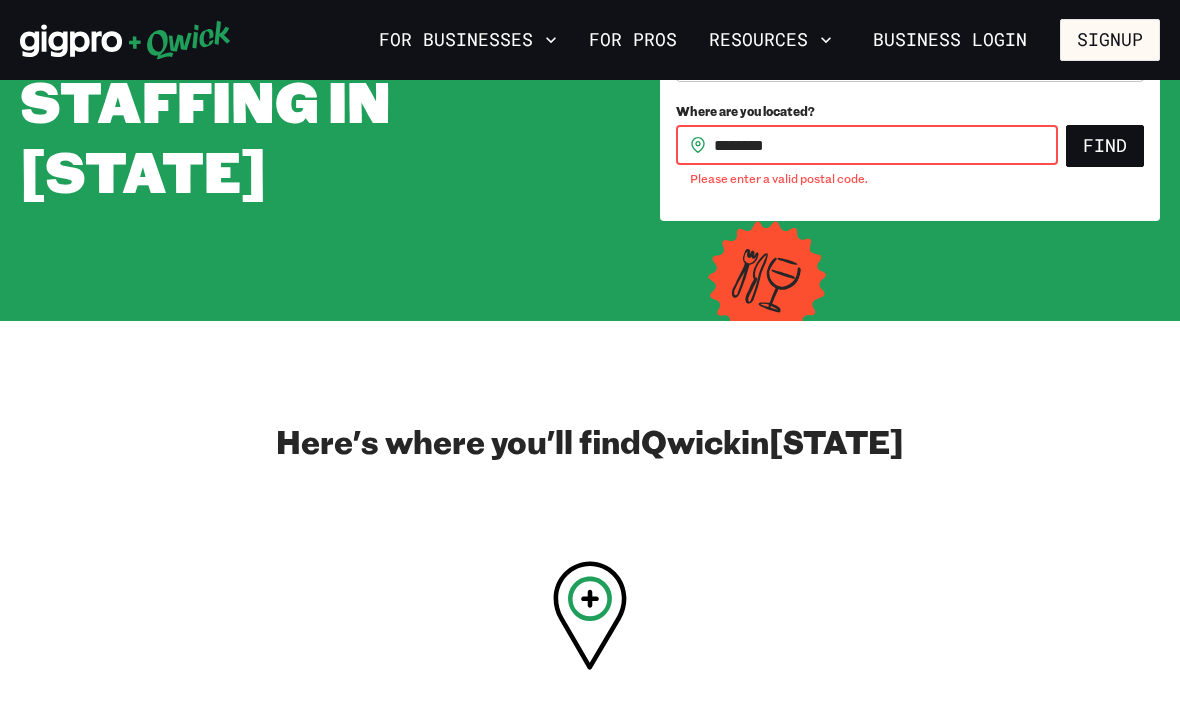 scroll, scrollTop: 267, scrollLeft: 0, axis: vertical 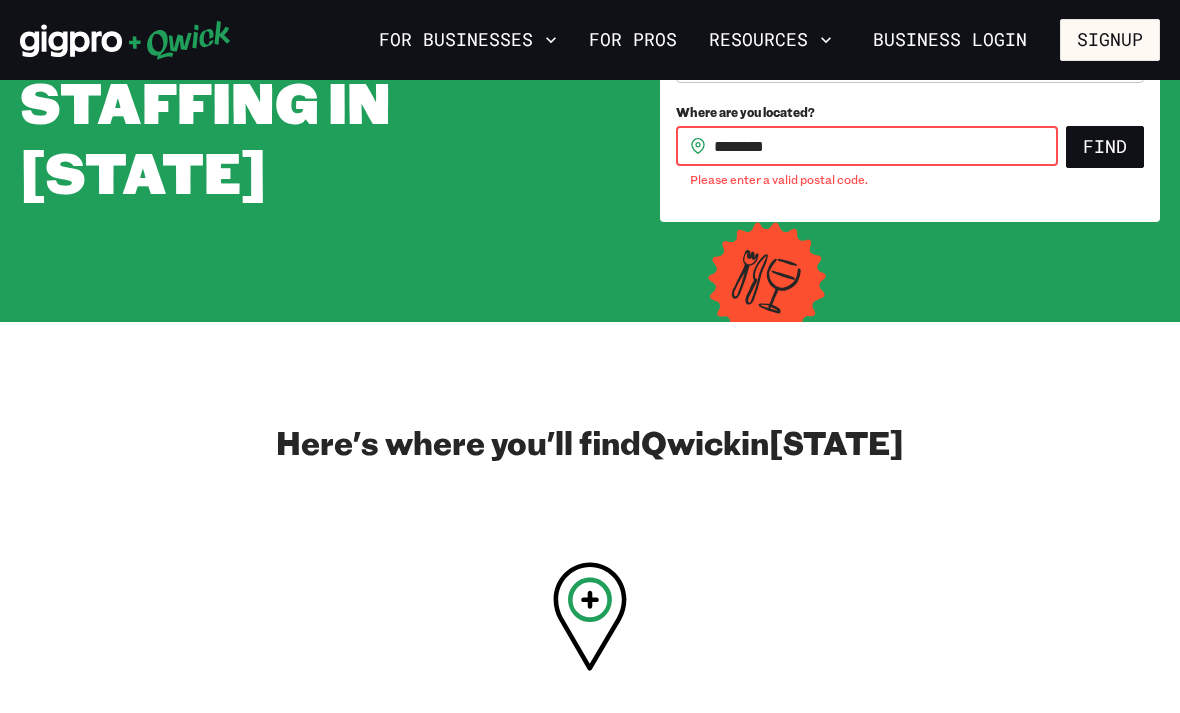click on "********" at bounding box center [886, 146] 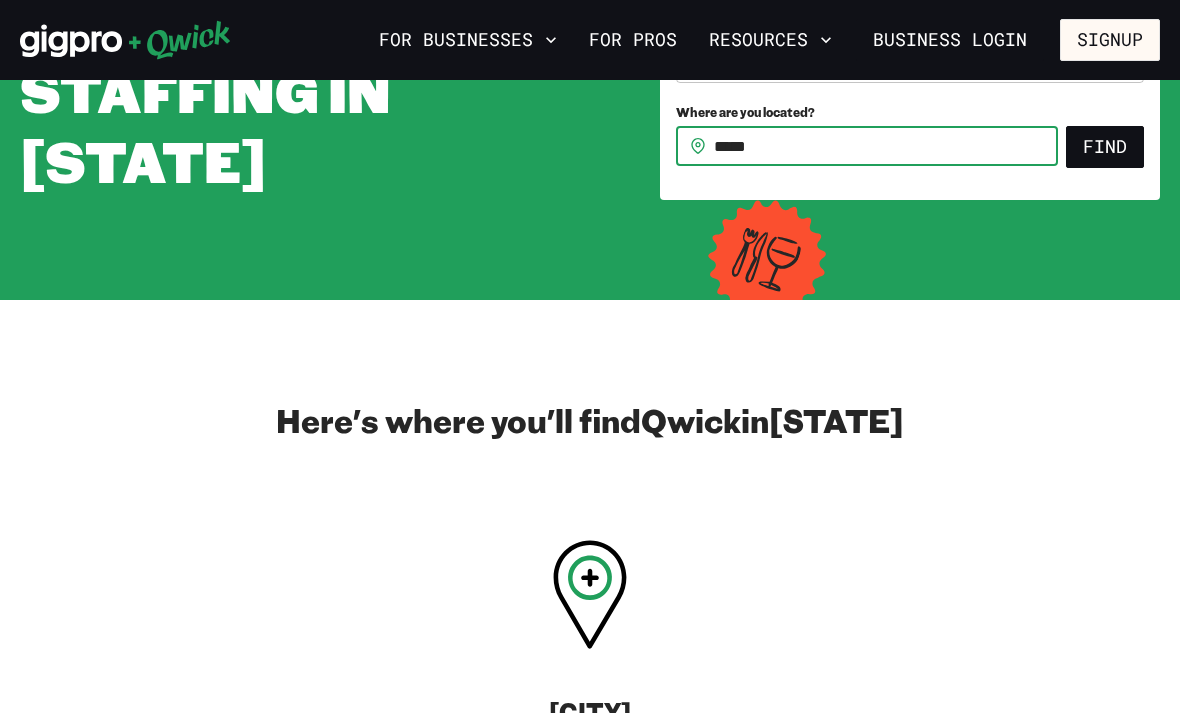 click on "Find" at bounding box center [1105, 147] 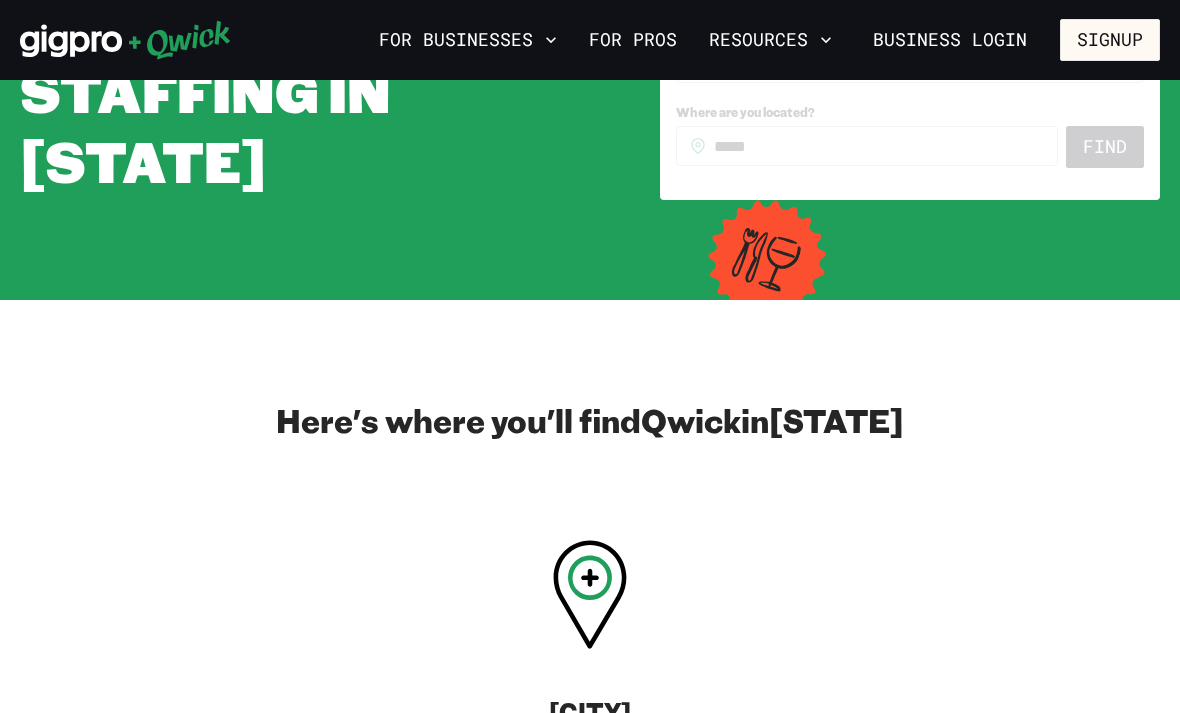 scroll, scrollTop: 268, scrollLeft: 0, axis: vertical 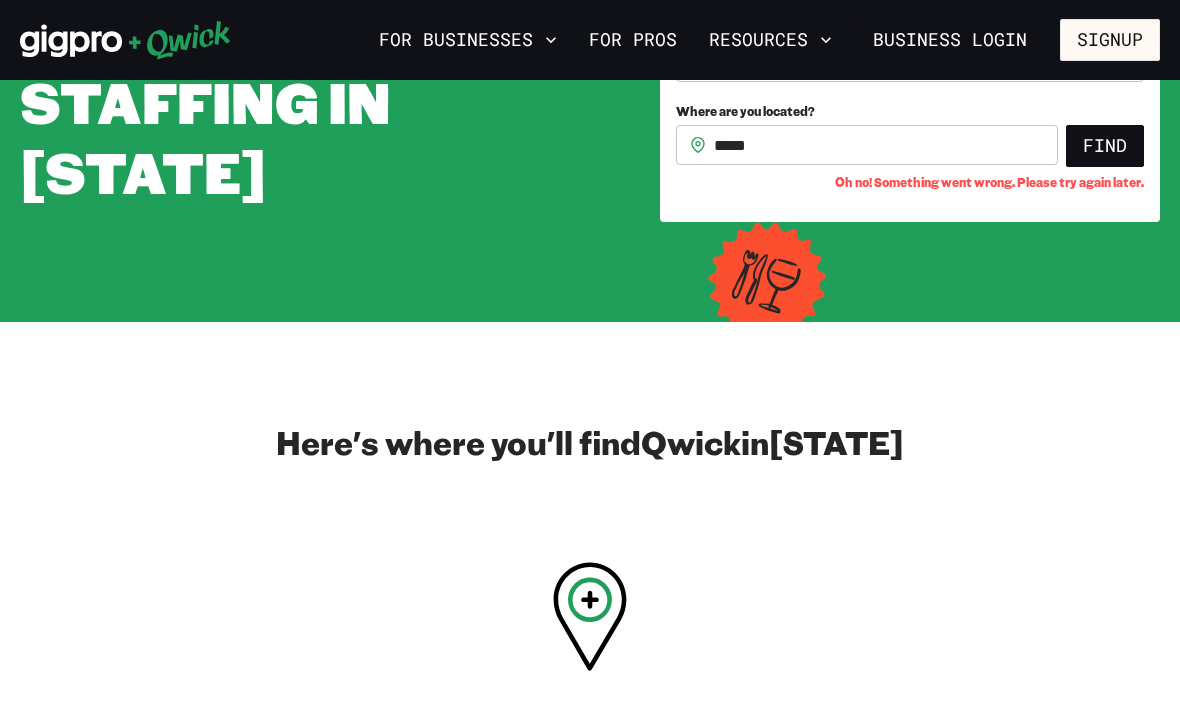 click on "*****" at bounding box center [886, 145] 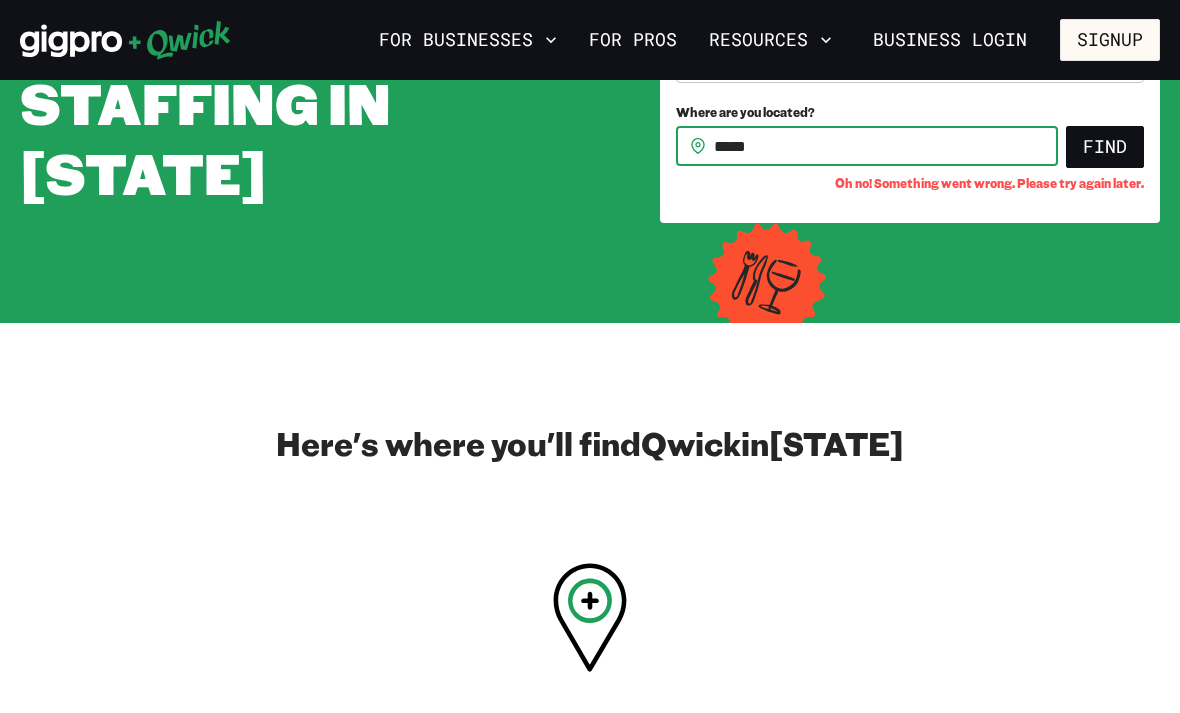 type on "*****" 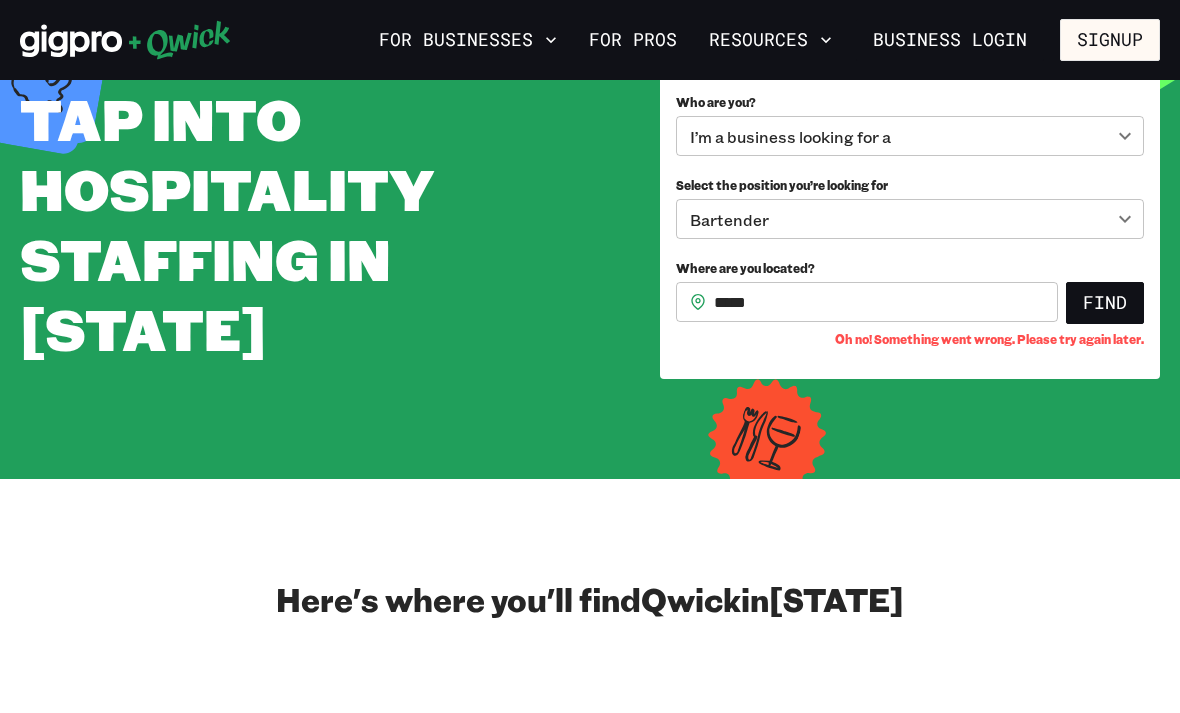 scroll, scrollTop: 110, scrollLeft: 0, axis: vertical 